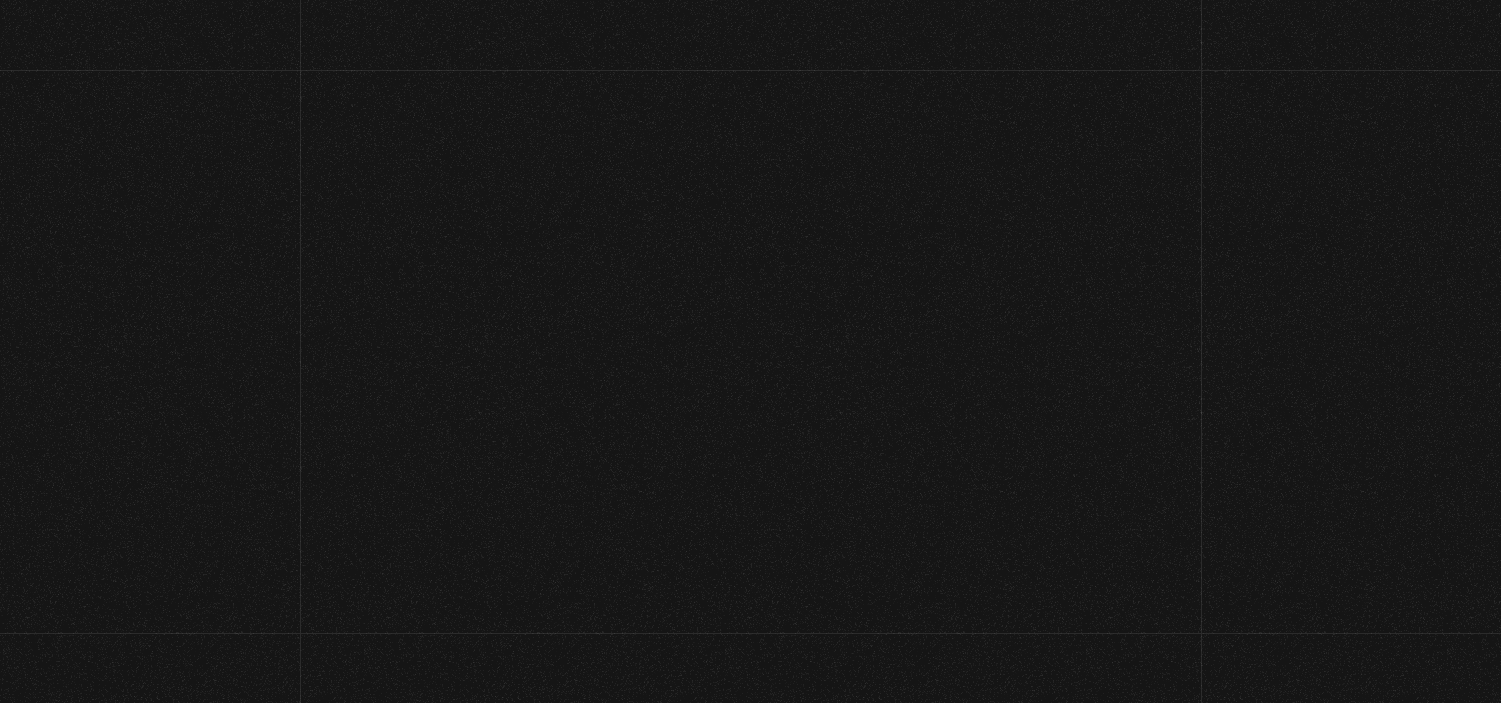 scroll, scrollTop: 0, scrollLeft: 0, axis: both 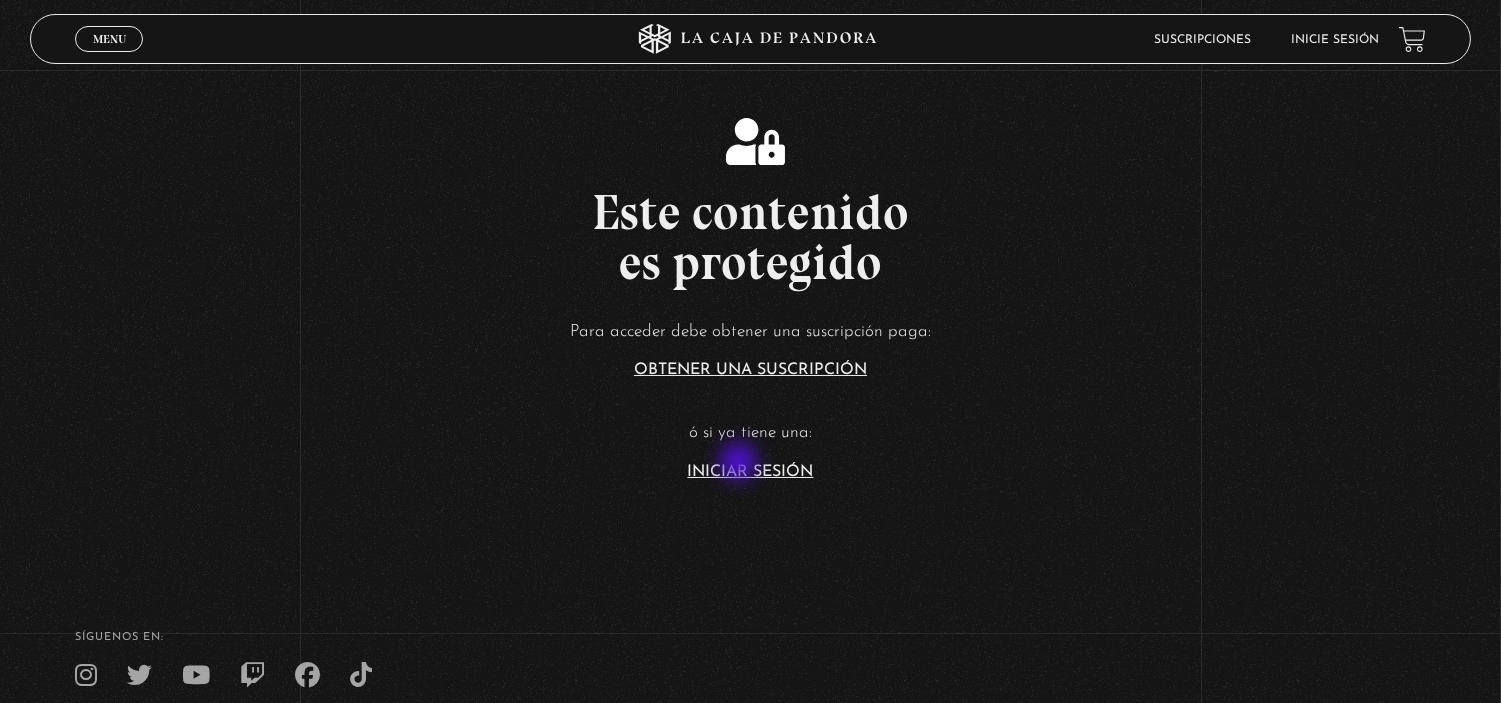 click on "Iniciar Sesión" at bounding box center (751, 472) 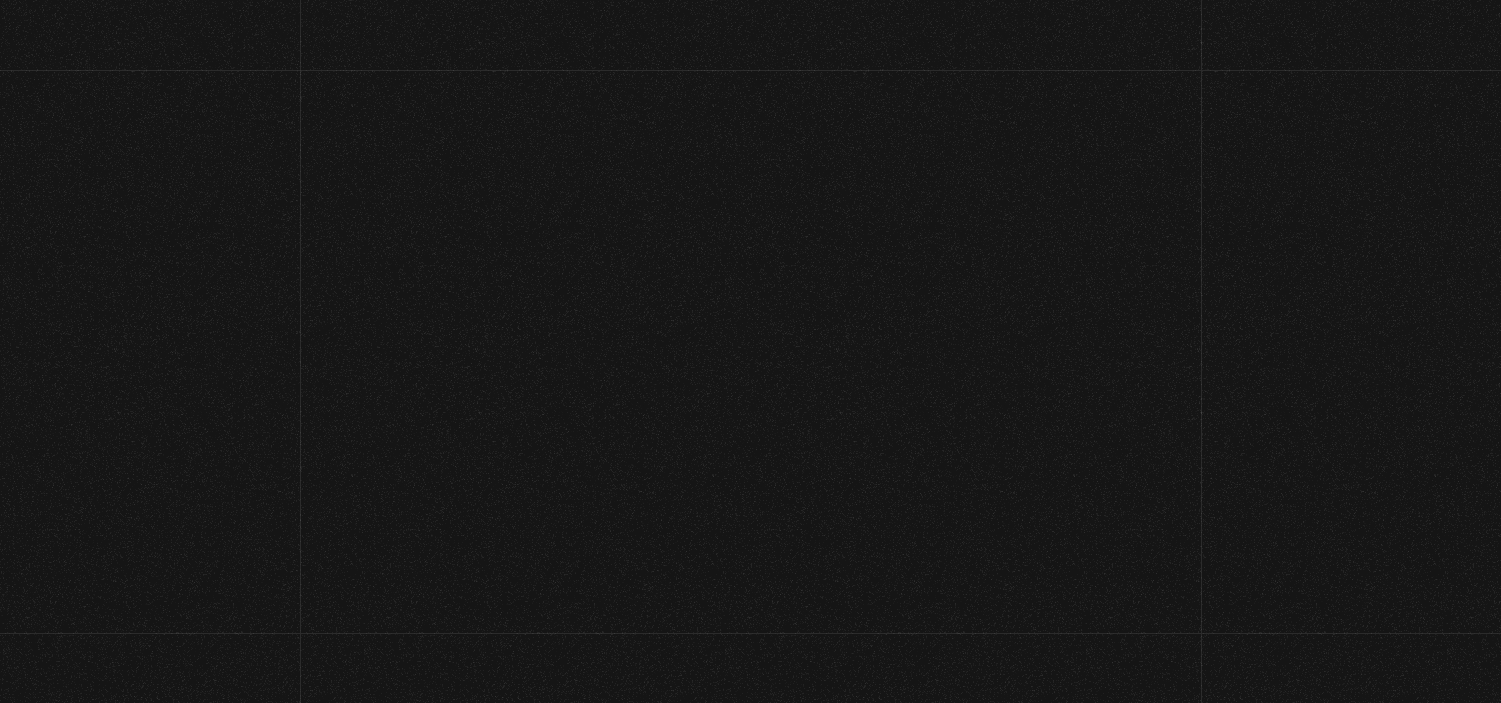 scroll, scrollTop: 0, scrollLeft: 0, axis: both 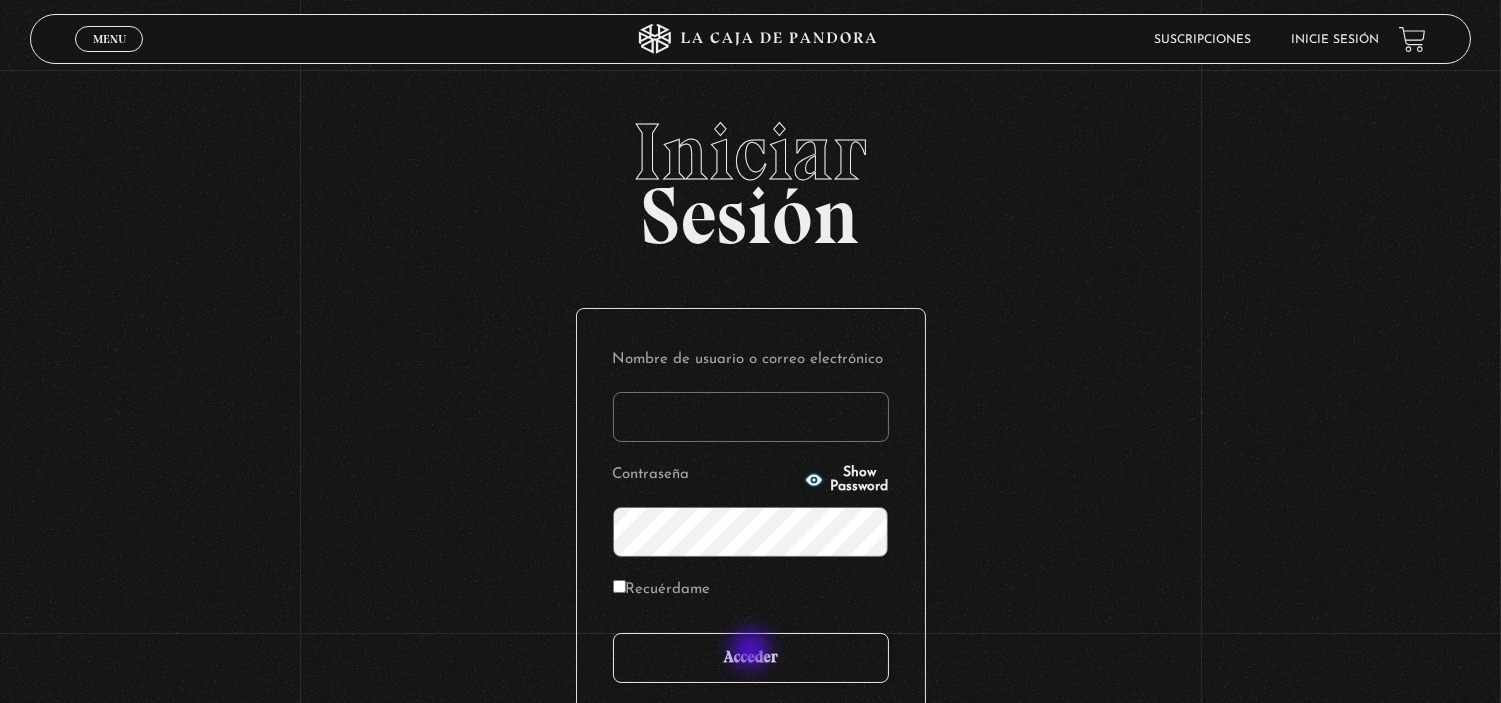 type on "angieesquiv05@example.com" 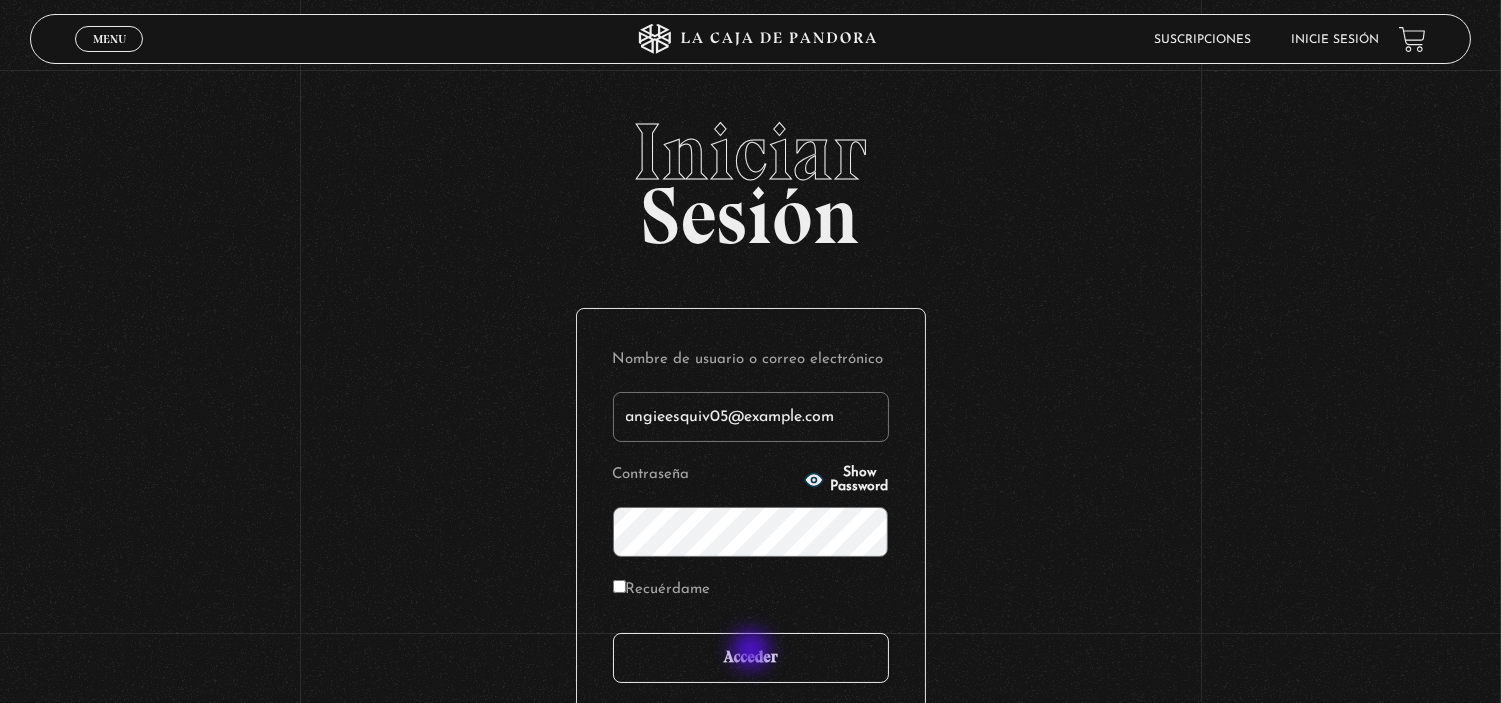 click on "Acceder" at bounding box center (751, 658) 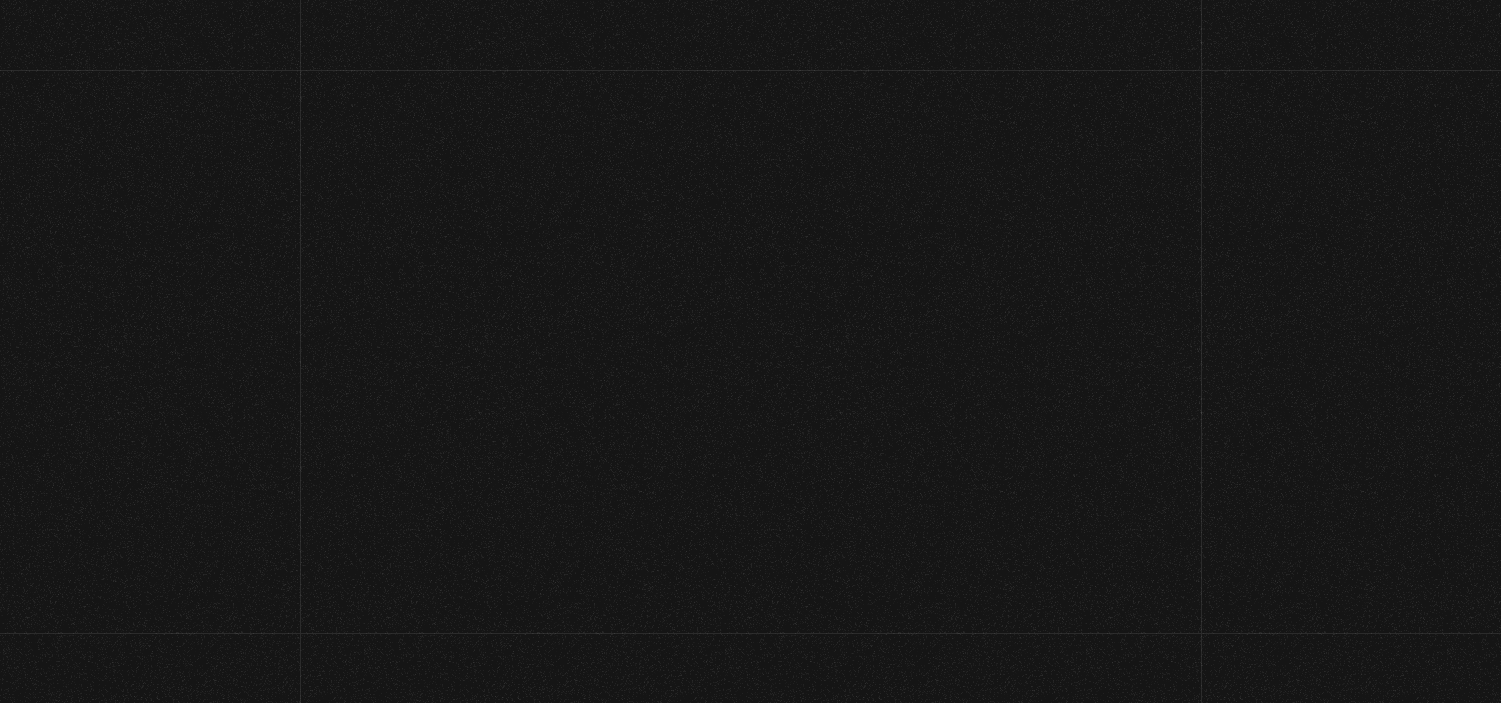 scroll, scrollTop: 0, scrollLeft: 0, axis: both 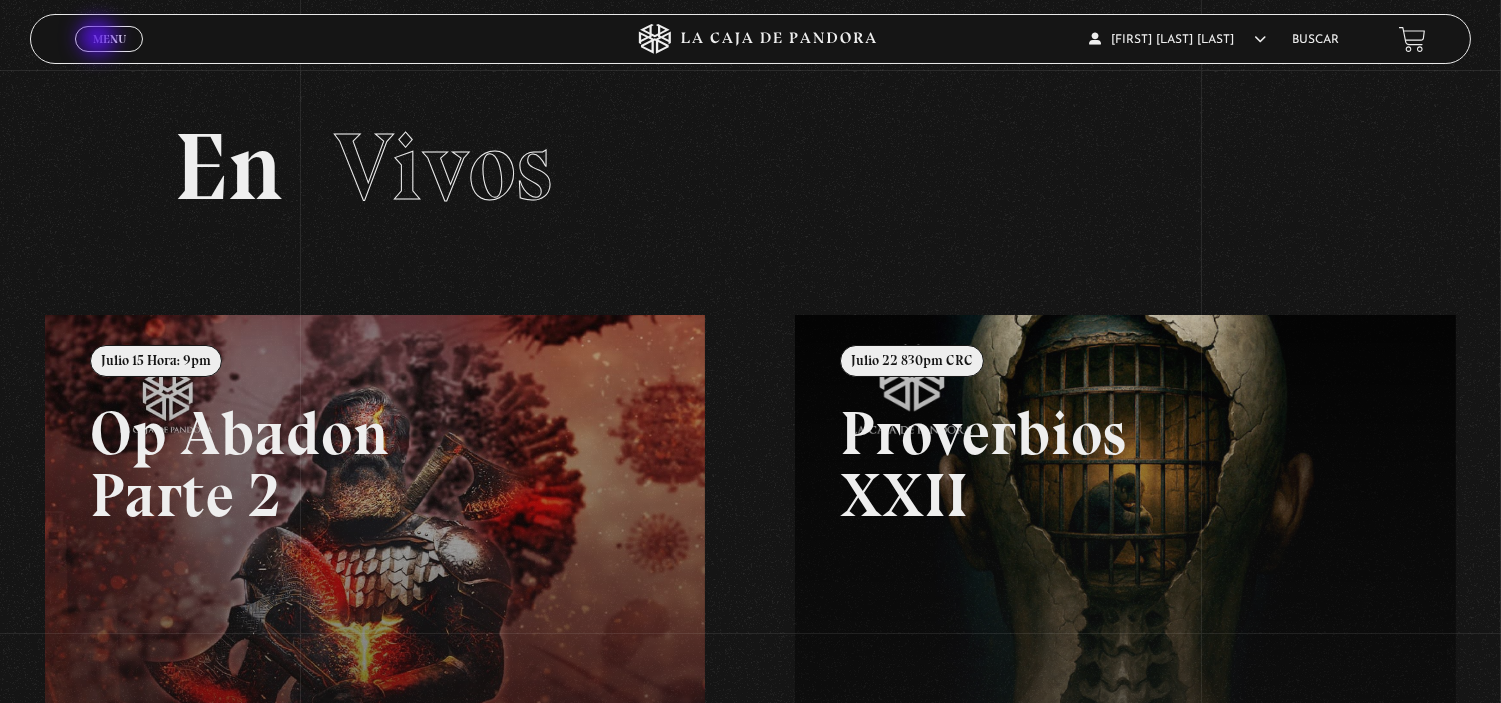 click on "Menu" at bounding box center (109, 39) 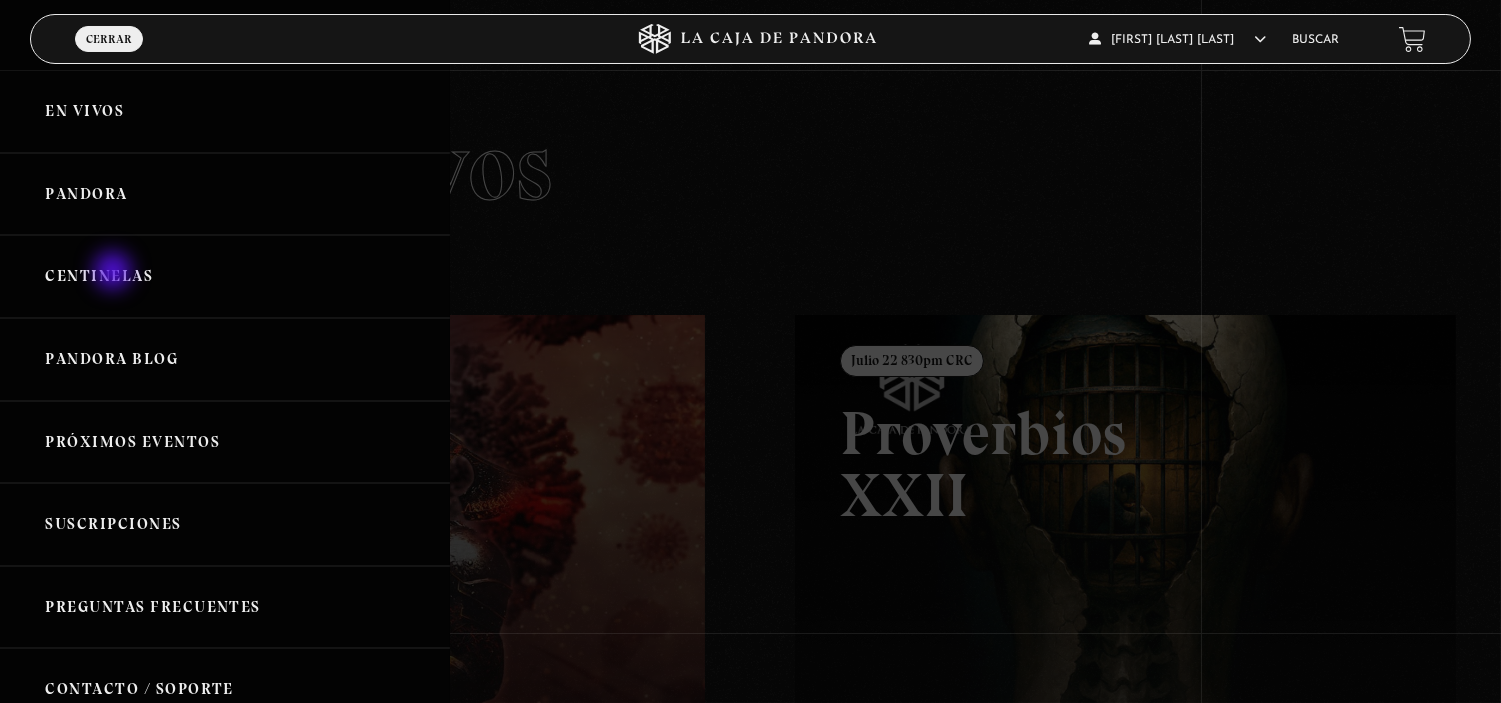 click on "Centinelas" at bounding box center (225, 276) 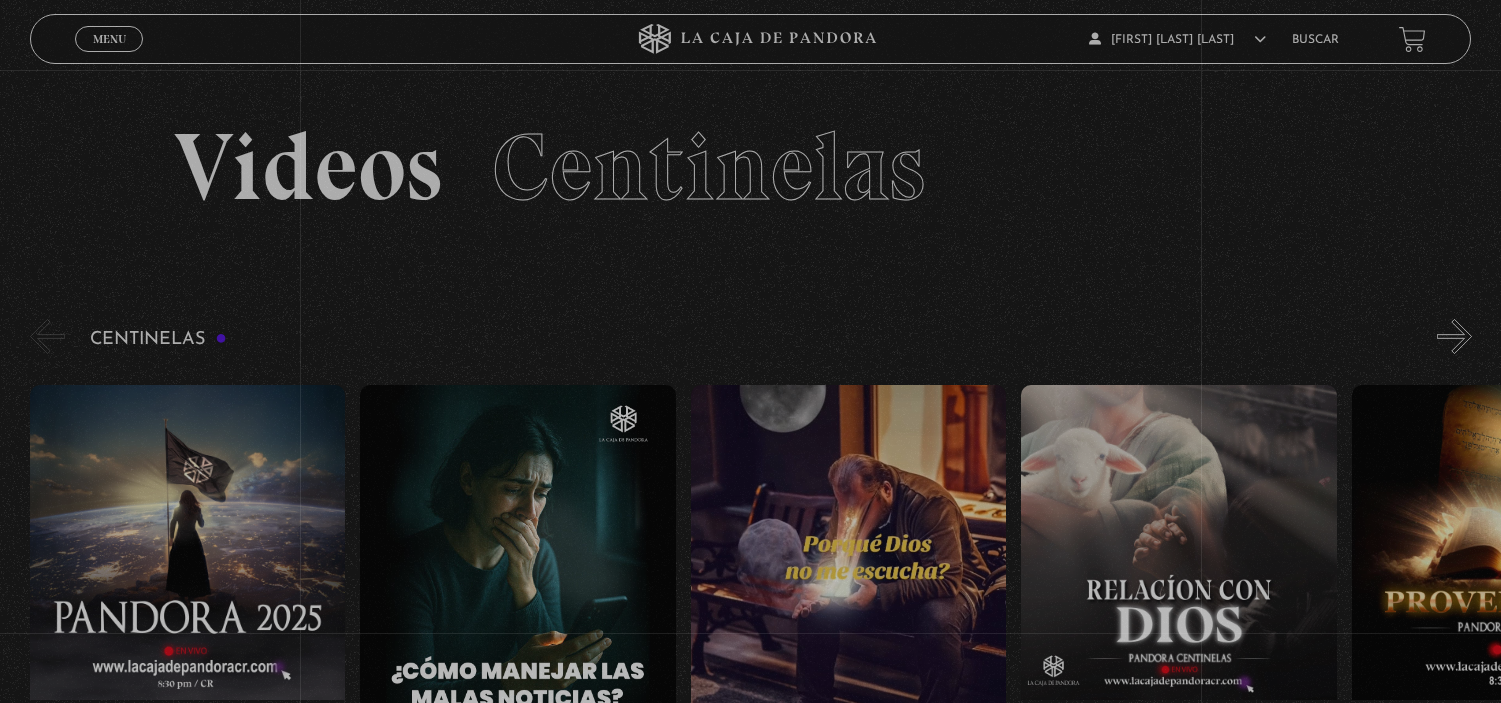 scroll, scrollTop: 0, scrollLeft: 0, axis: both 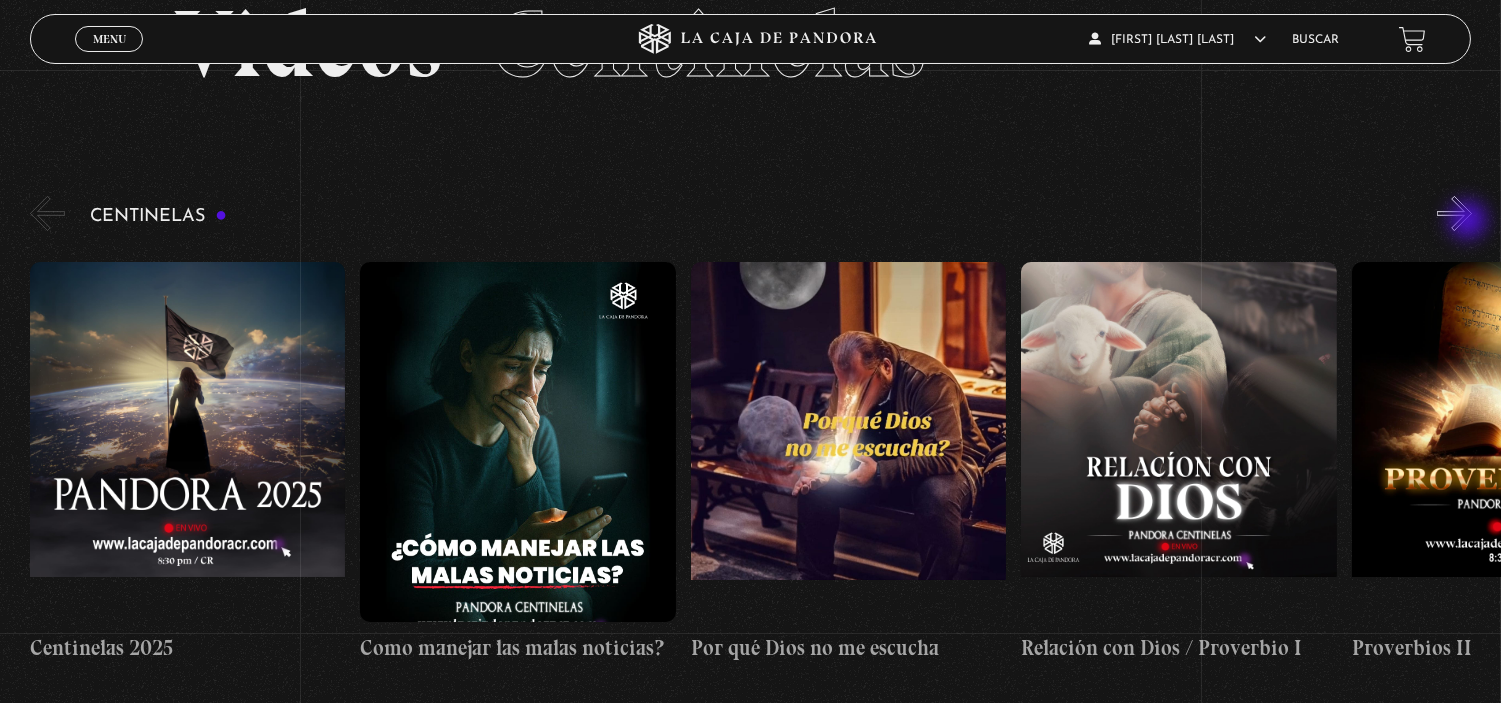 click on "»" at bounding box center [1454, 213] 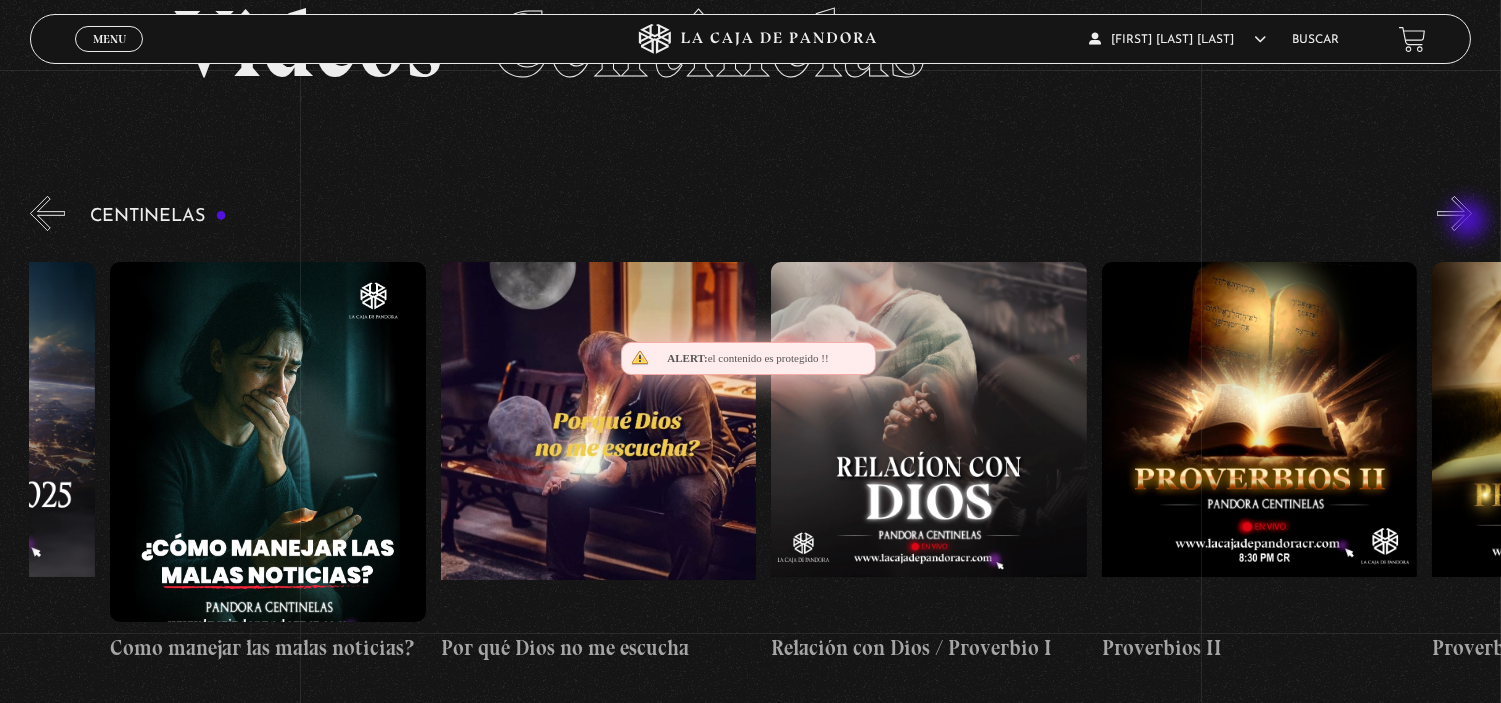 click on "»" at bounding box center (1454, 213) 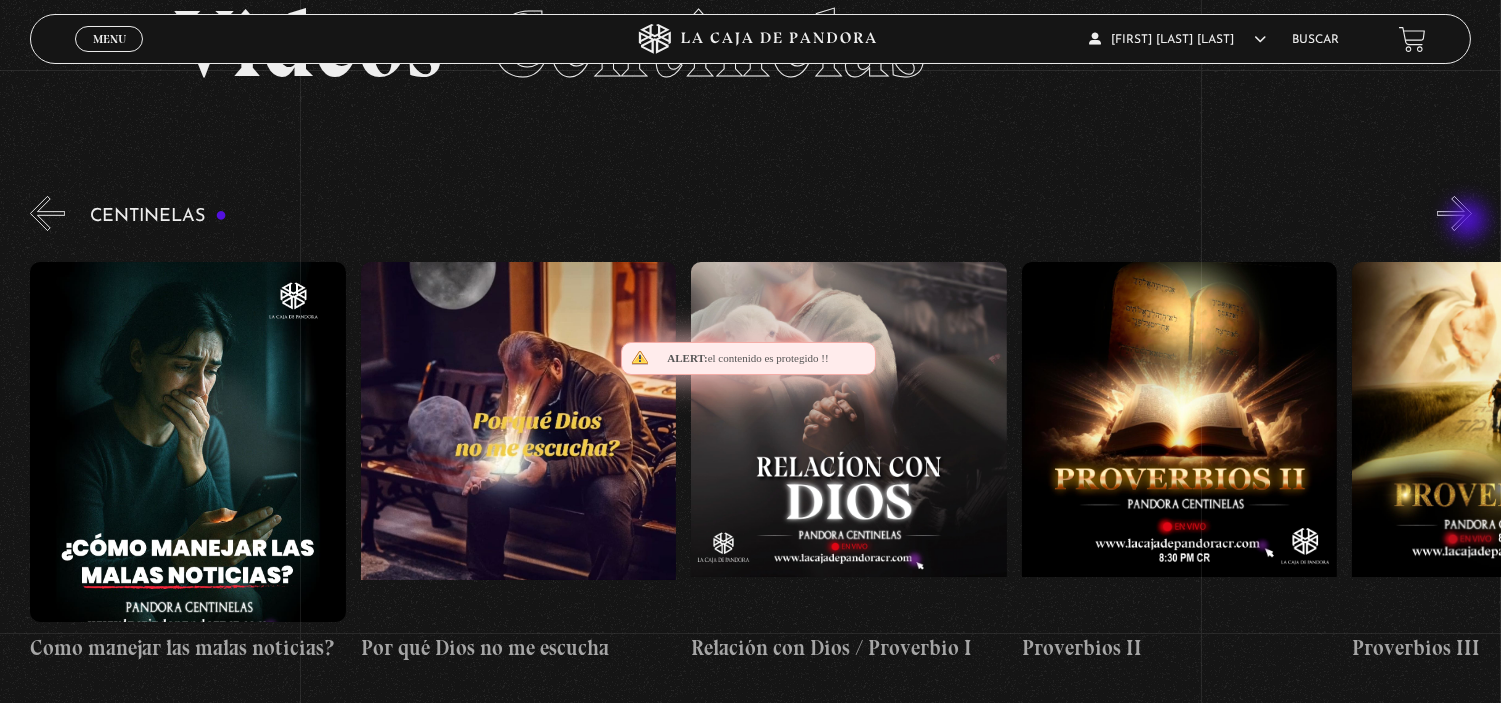 click on "»" at bounding box center (1454, 213) 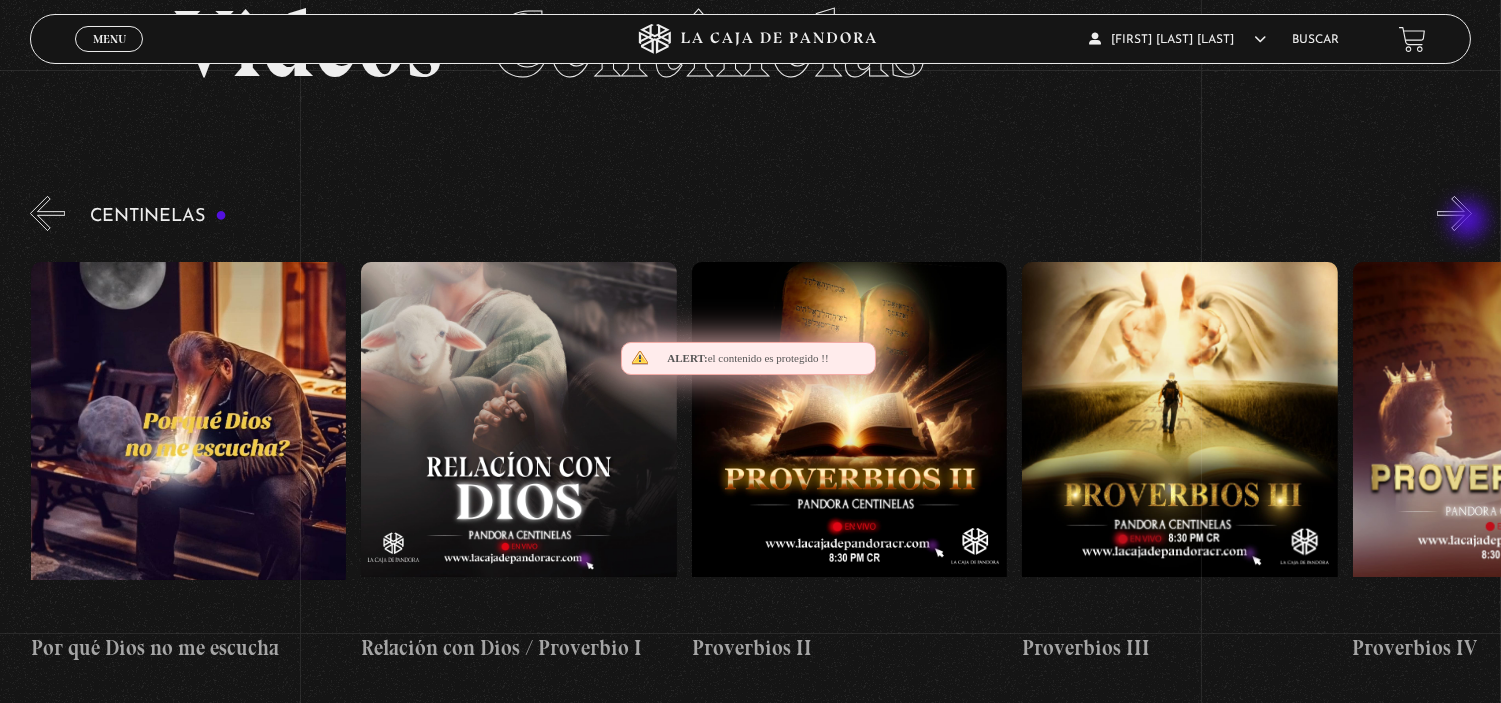 scroll, scrollTop: 0, scrollLeft: 661, axis: horizontal 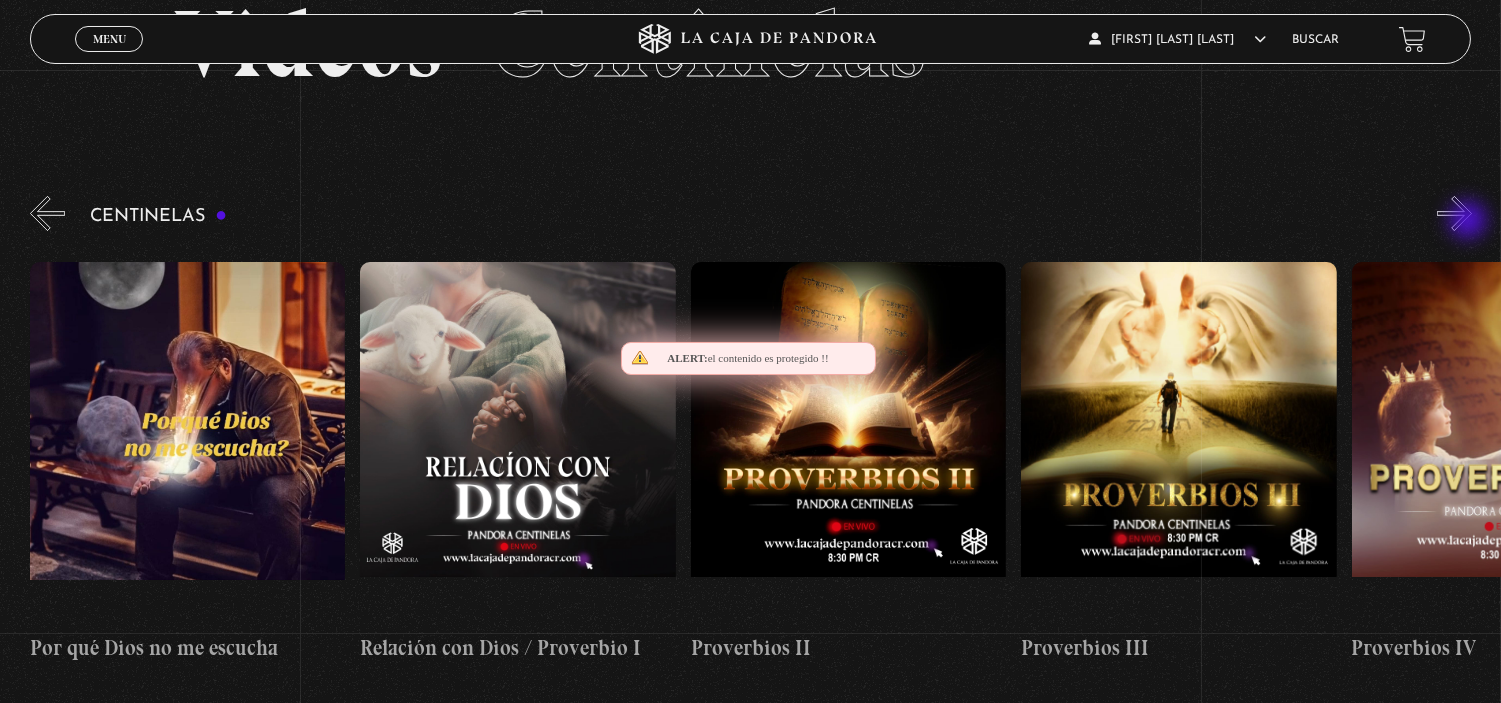 click on "»" at bounding box center [1454, 213] 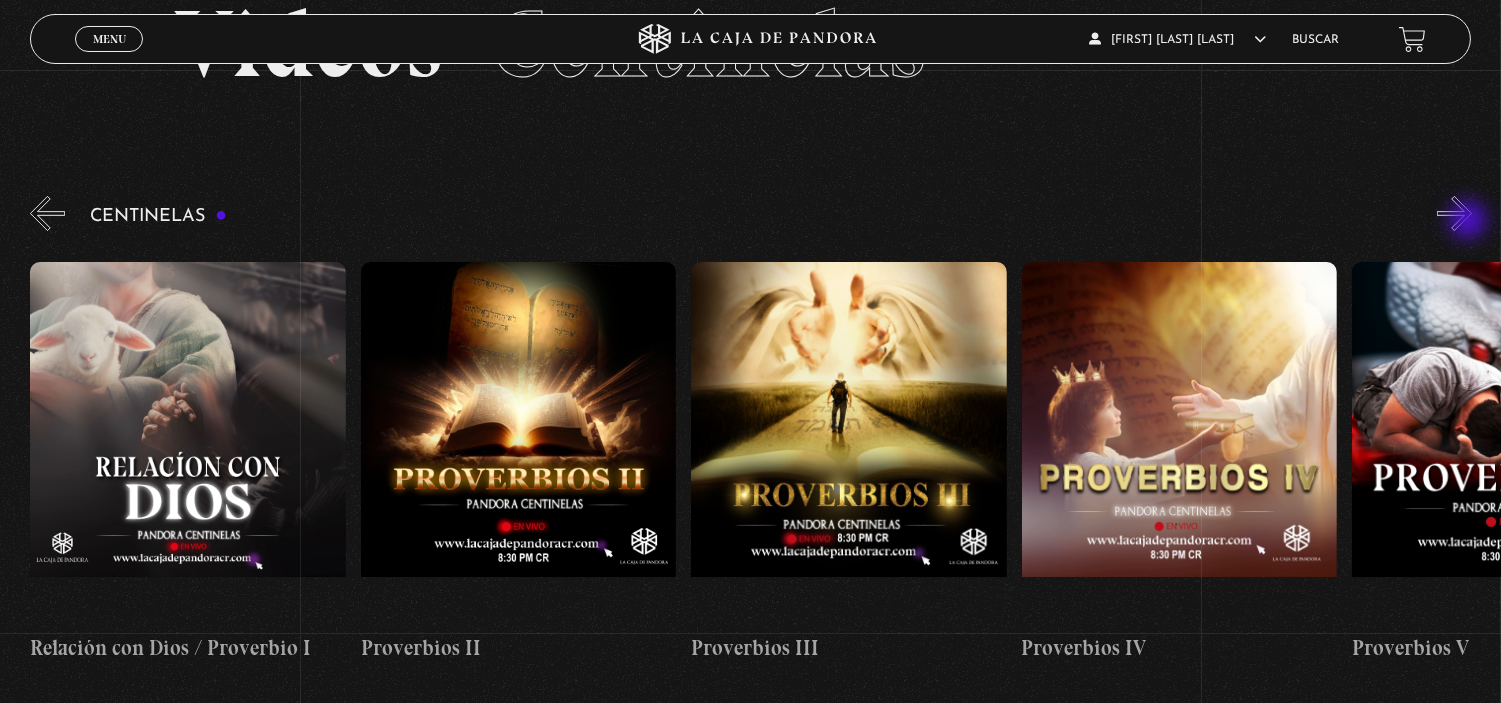 click on "»" at bounding box center (1454, 213) 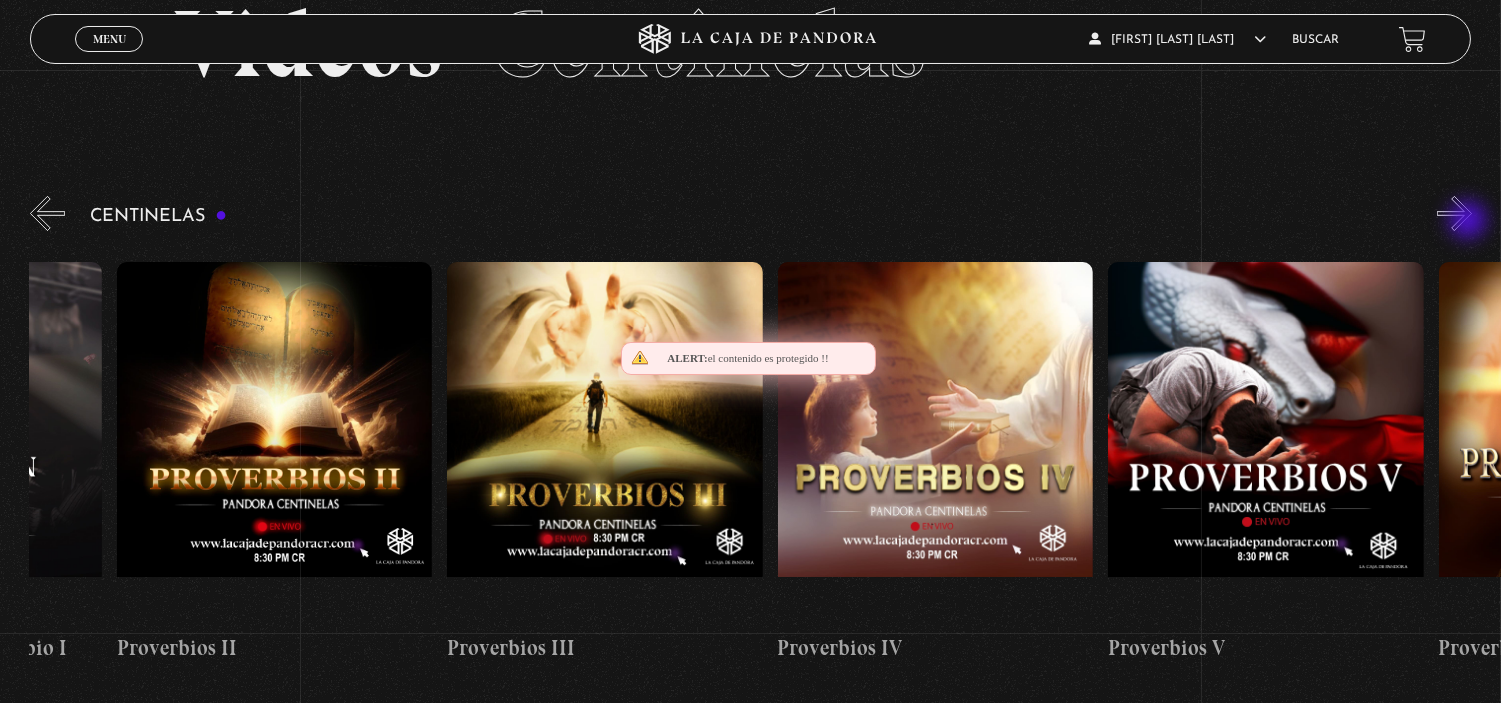 click on "»" at bounding box center [1454, 213] 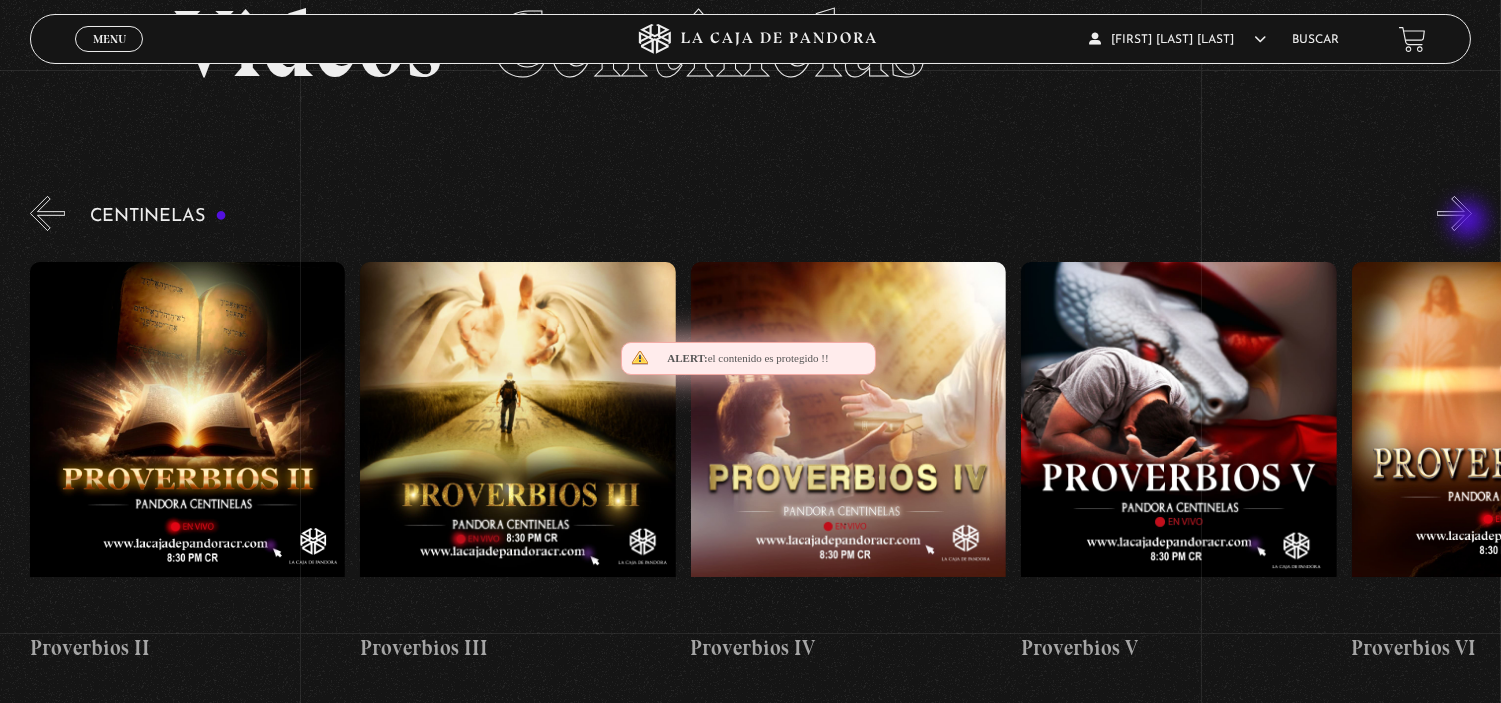 click on "»" at bounding box center (1454, 213) 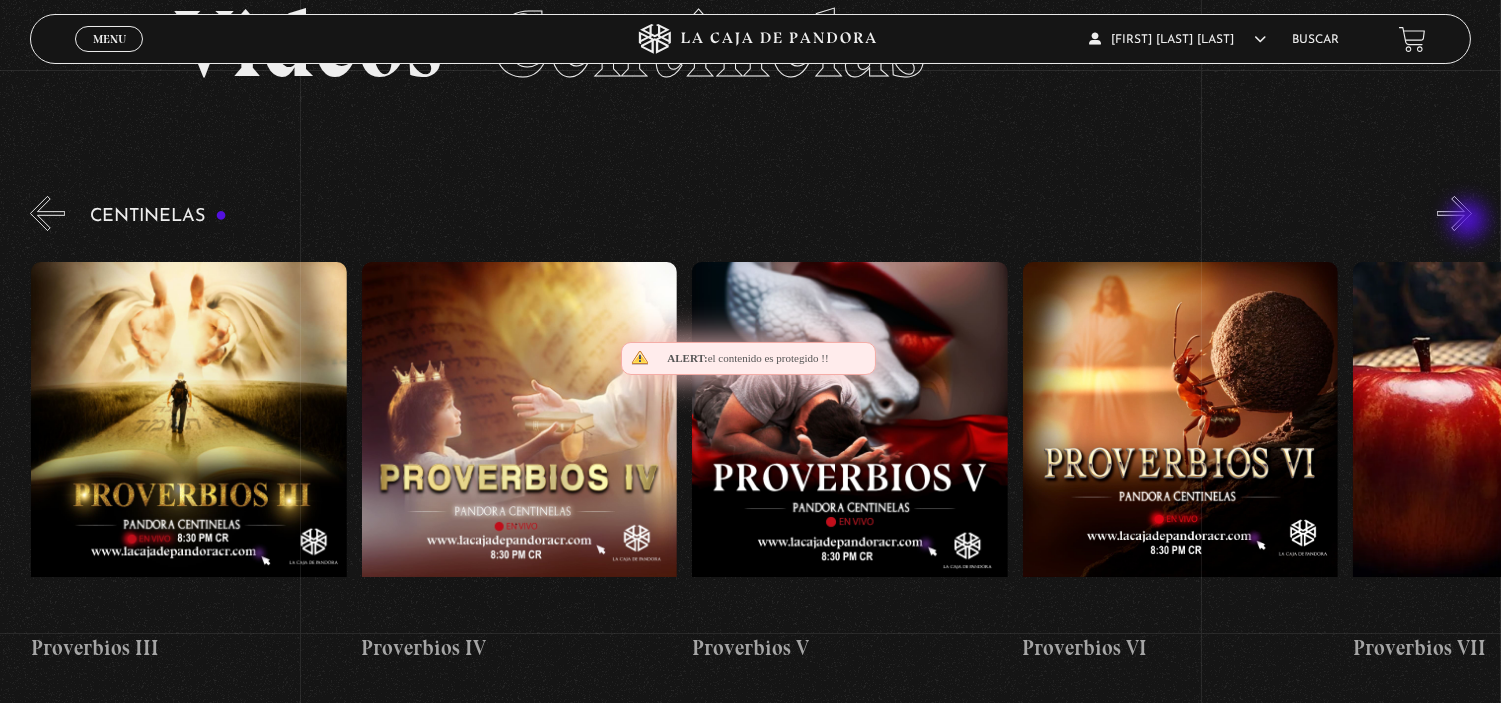 click on "»" at bounding box center (1454, 213) 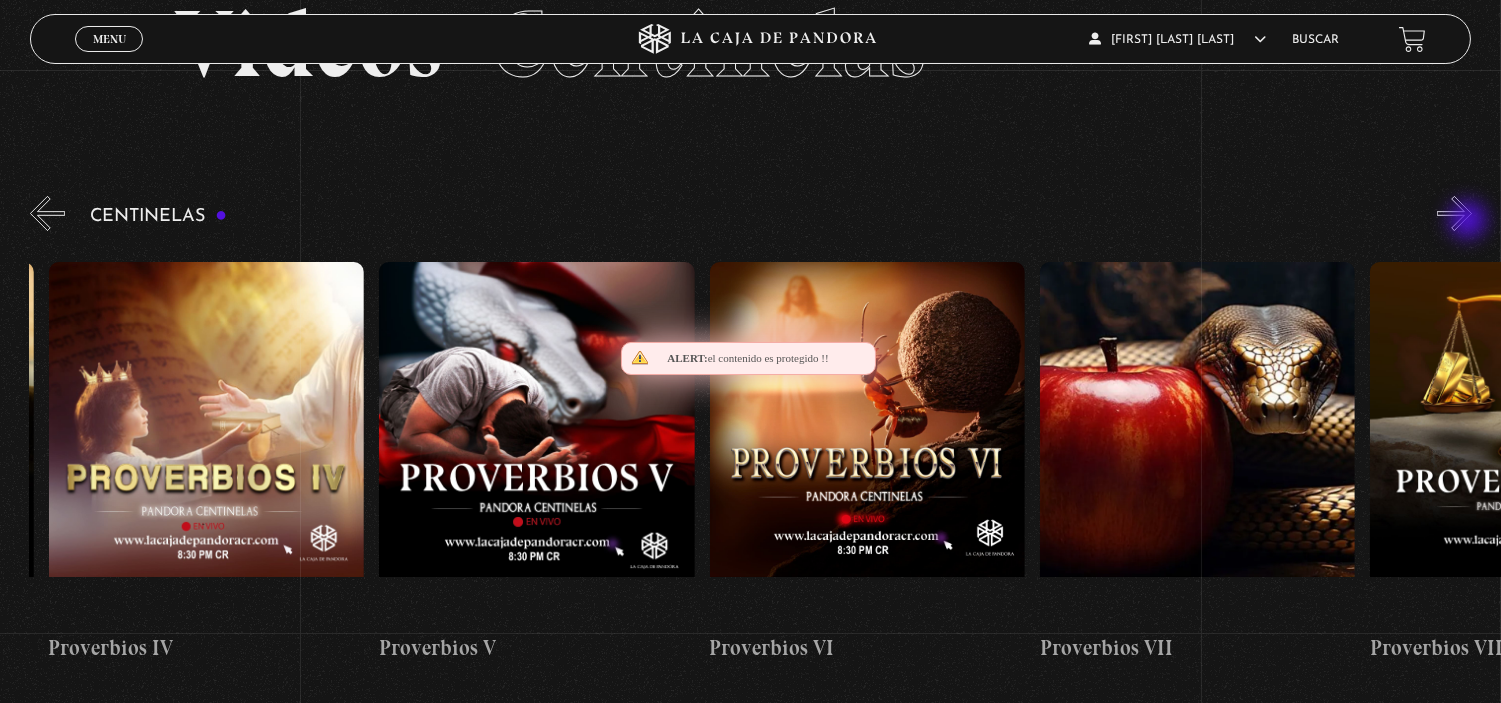 click on "»" at bounding box center [1454, 213] 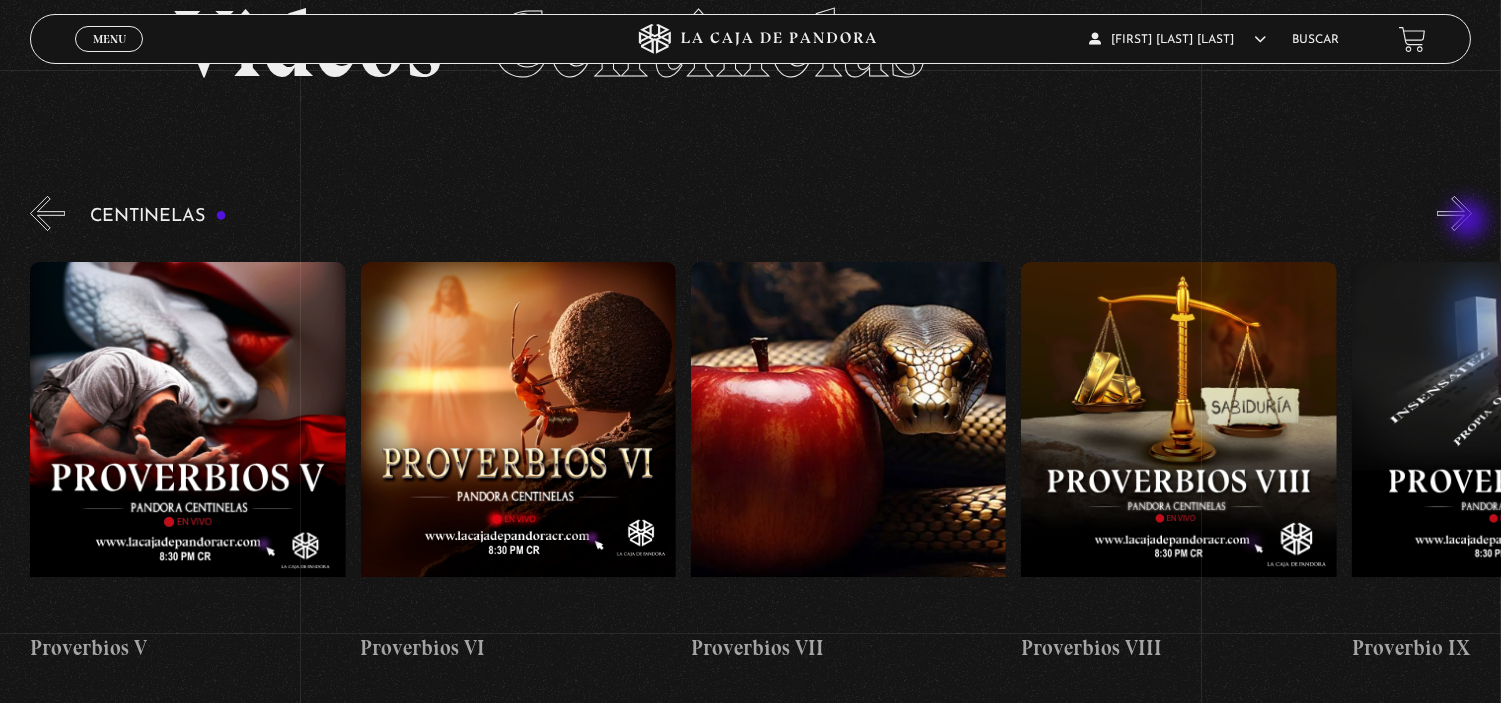 click on "»" at bounding box center (1454, 213) 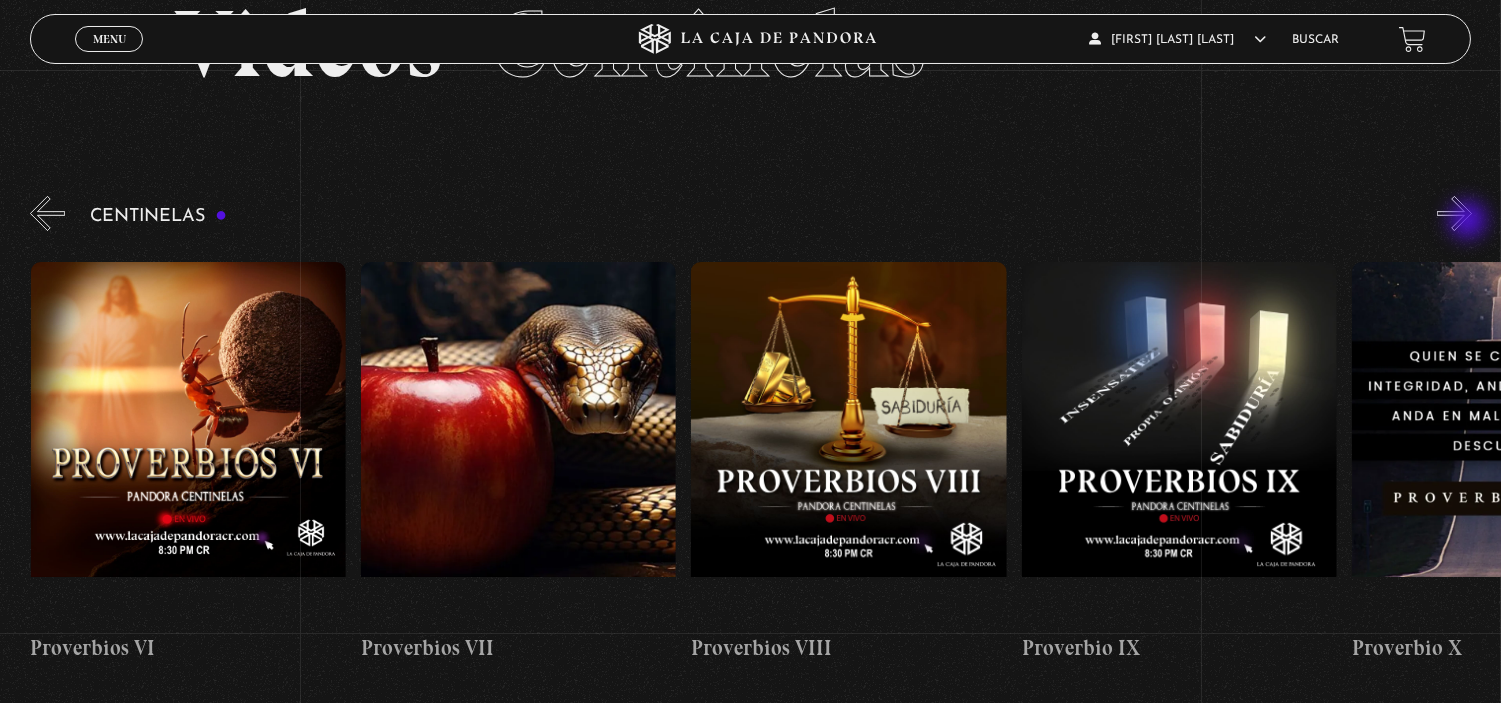click on "»" at bounding box center (1454, 213) 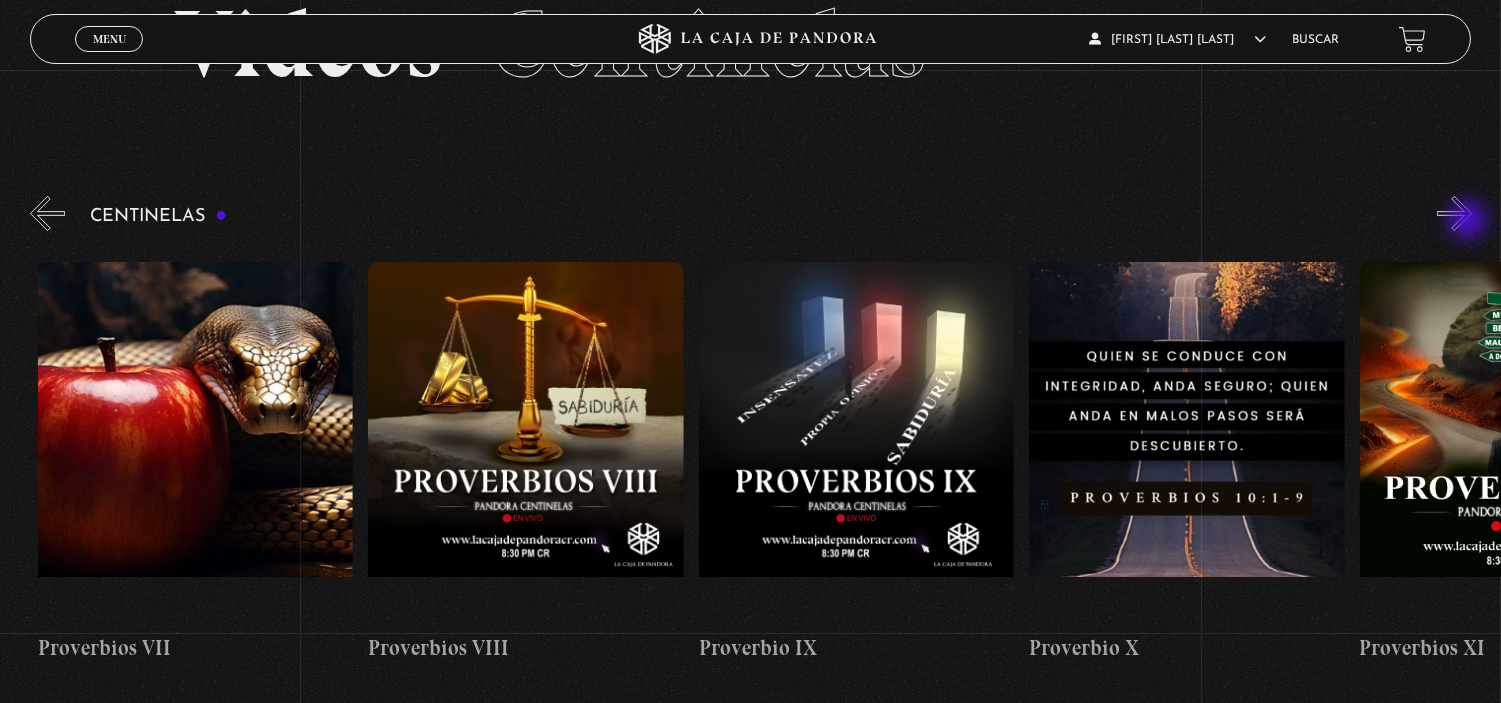 click on "»" at bounding box center (1454, 213) 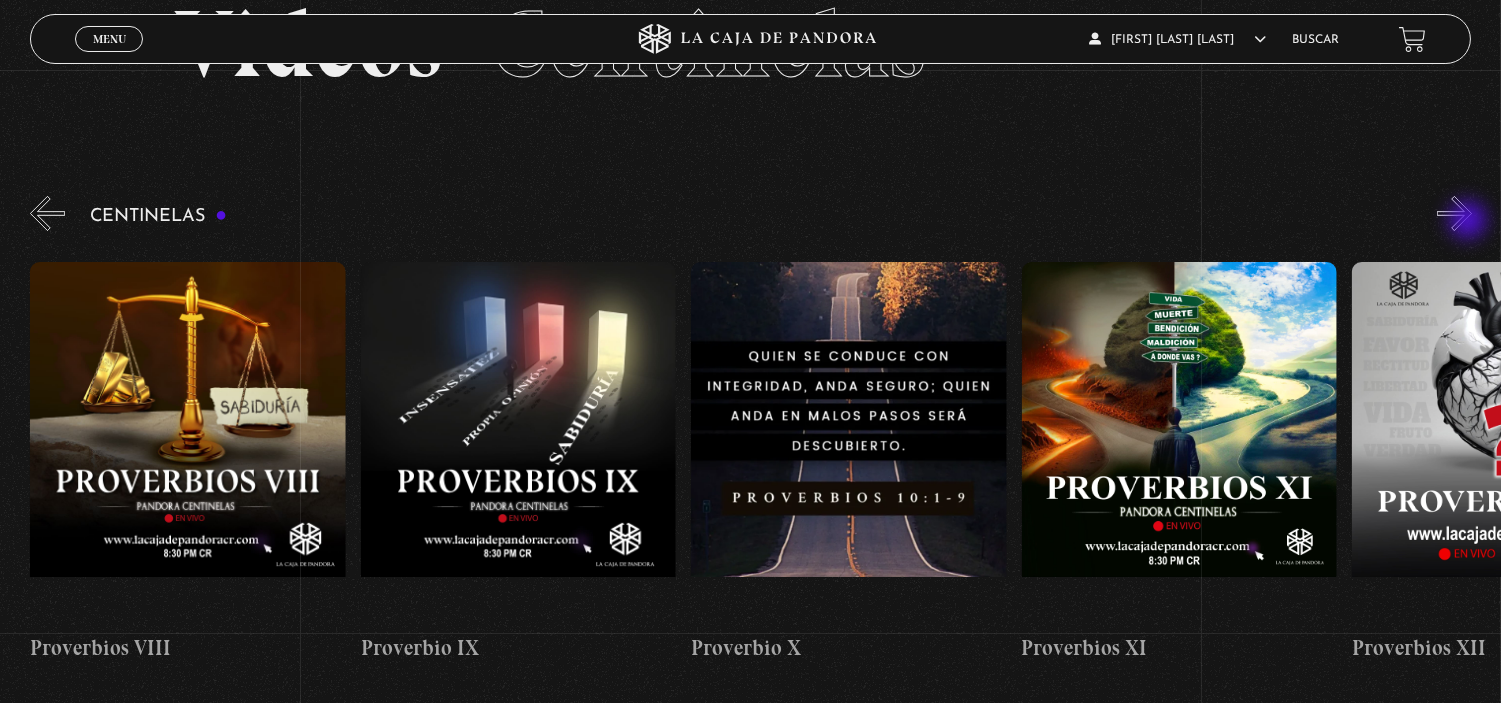 click on "»" at bounding box center [1454, 213] 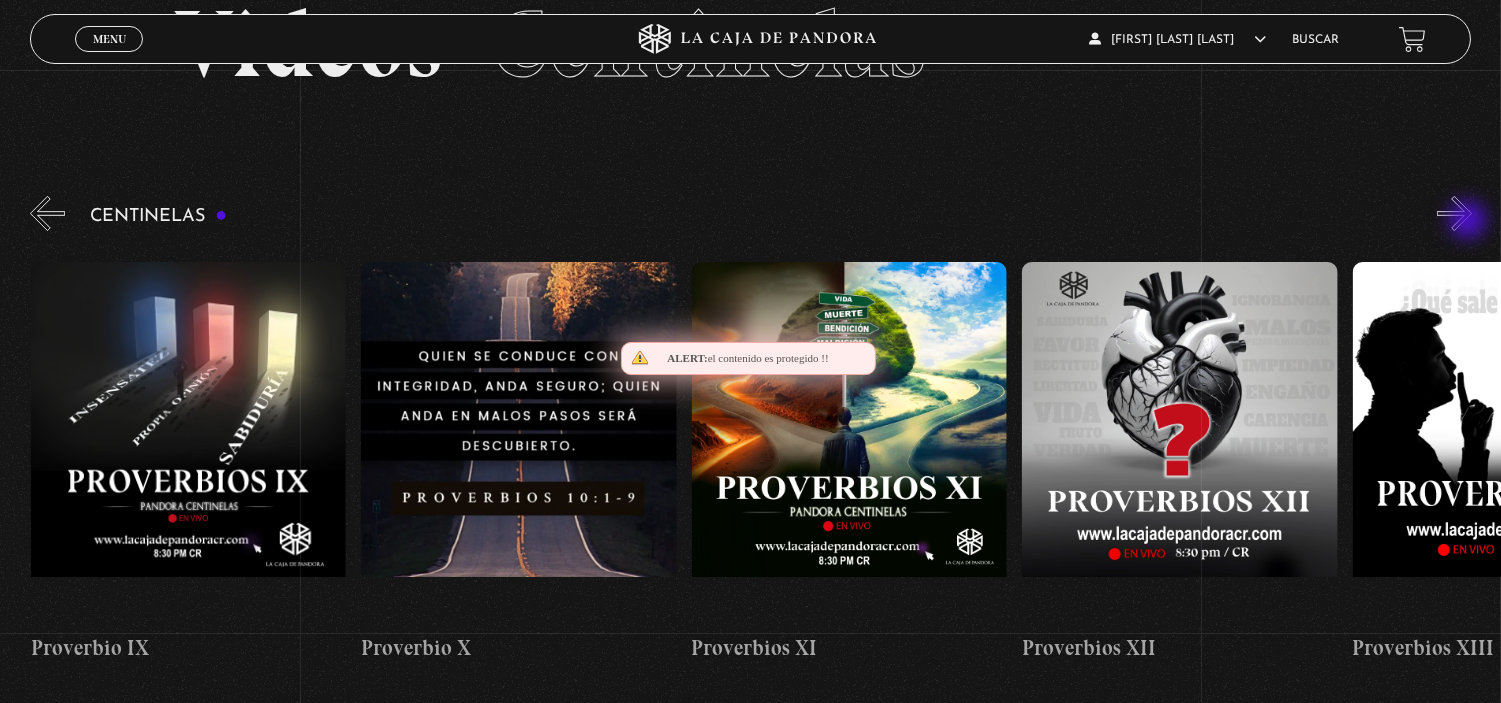 click on "»" at bounding box center (1454, 213) 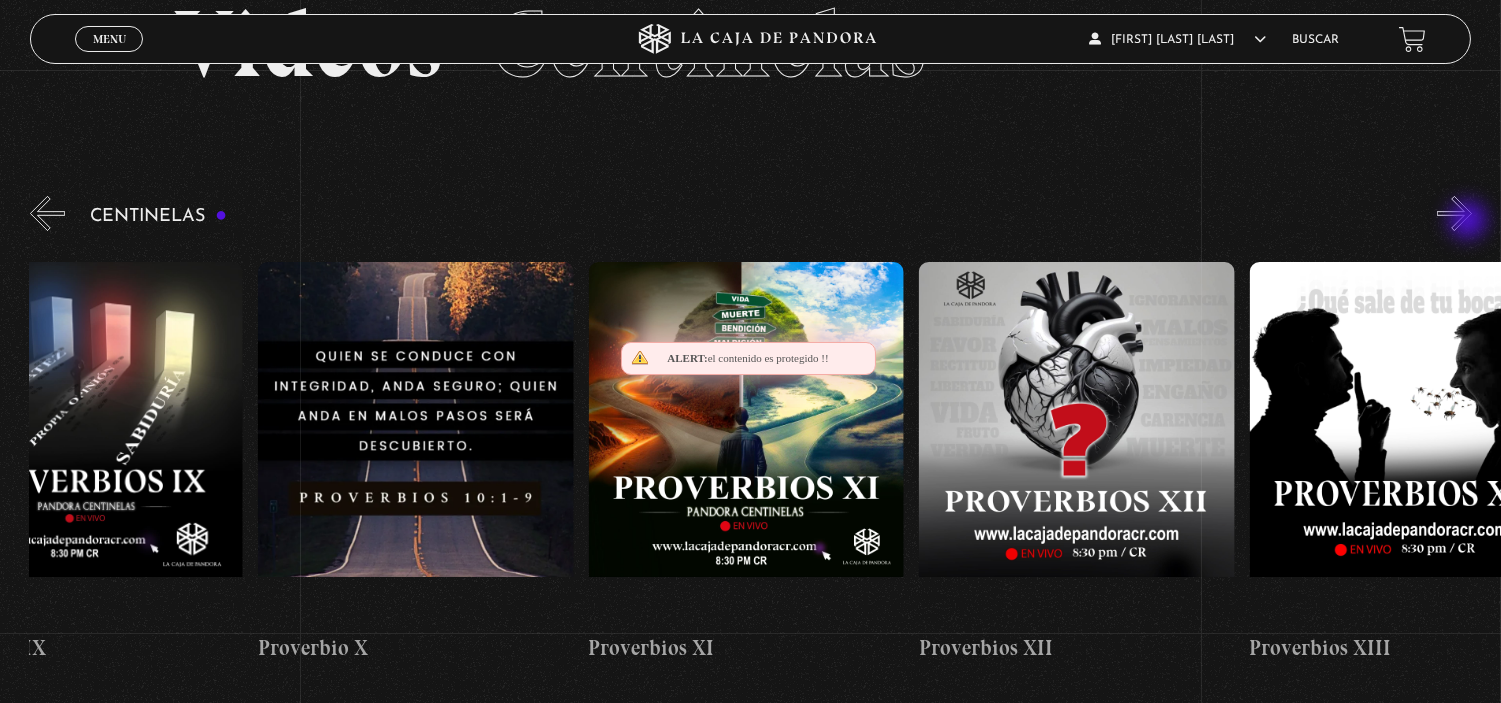 click on "»" at bounding box center (1454, 213) 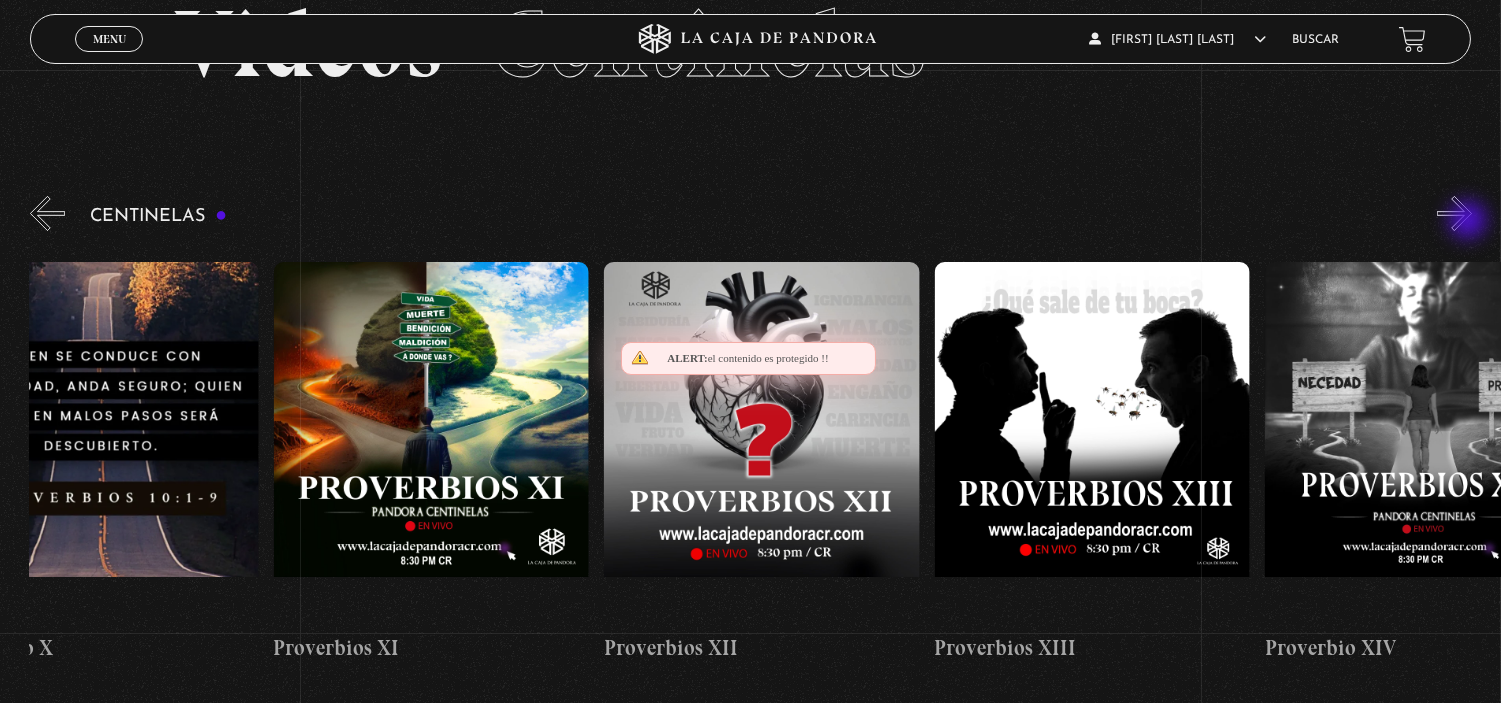 click on "»" at bounding box center [1454, 213] 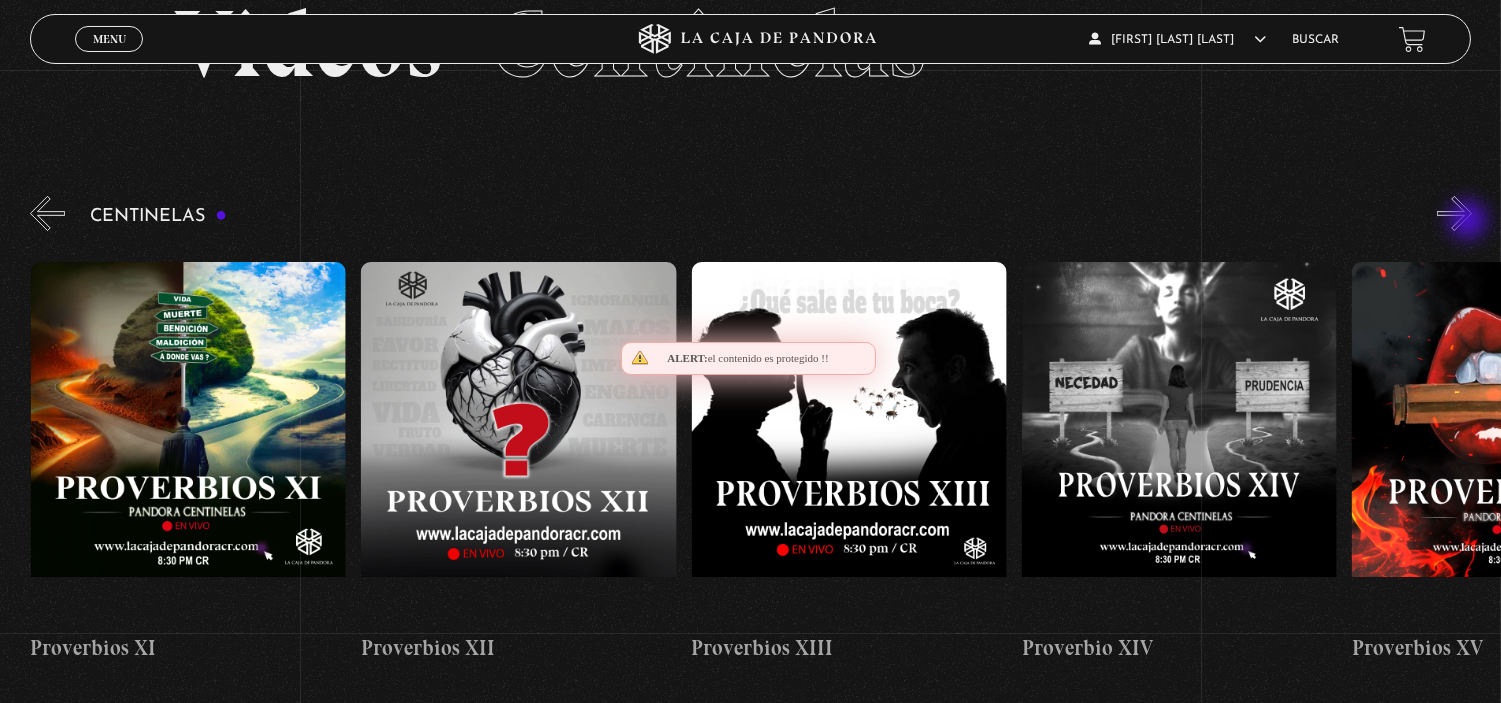click on "»" at bounding box center (1454, 213) 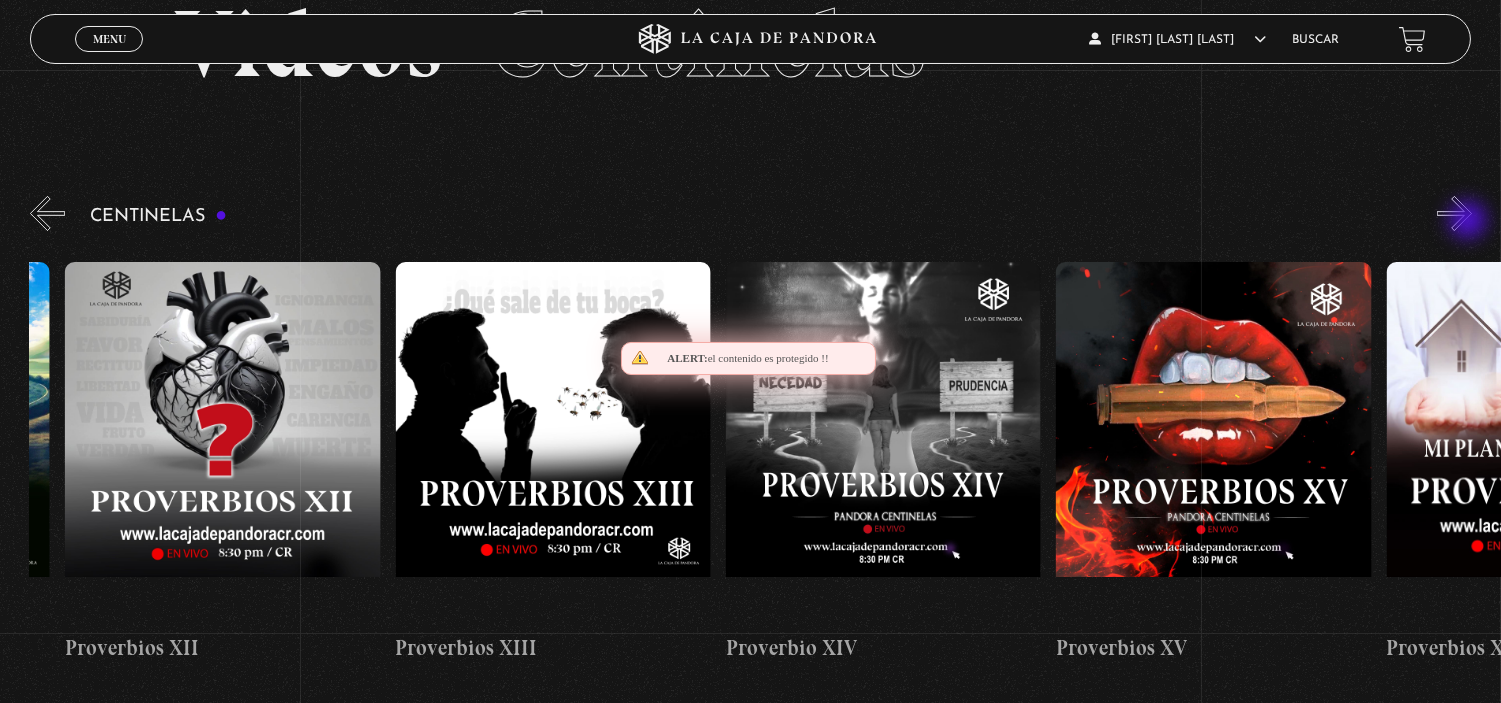 click on "»" at bounding box center (1454, 213) 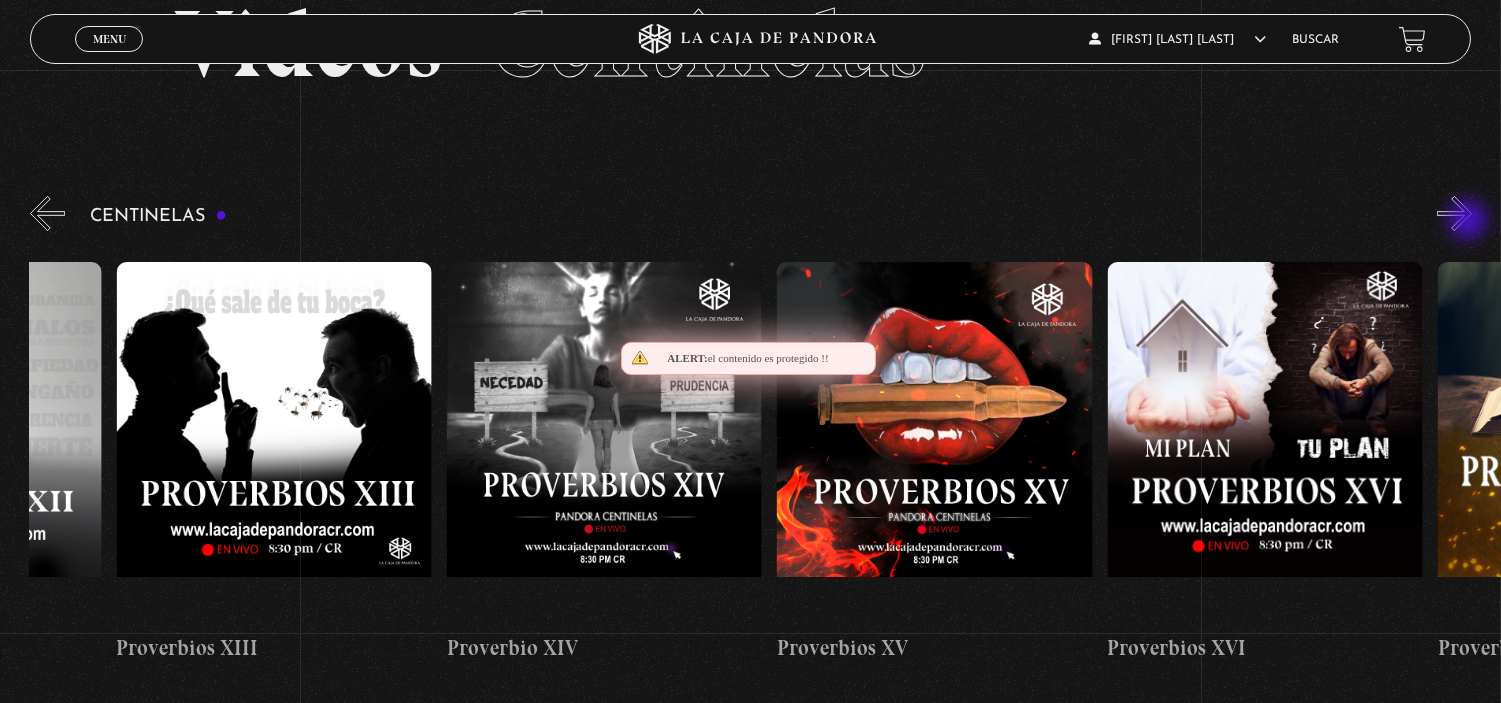 click on "»" at bounding box center (1454, 213) 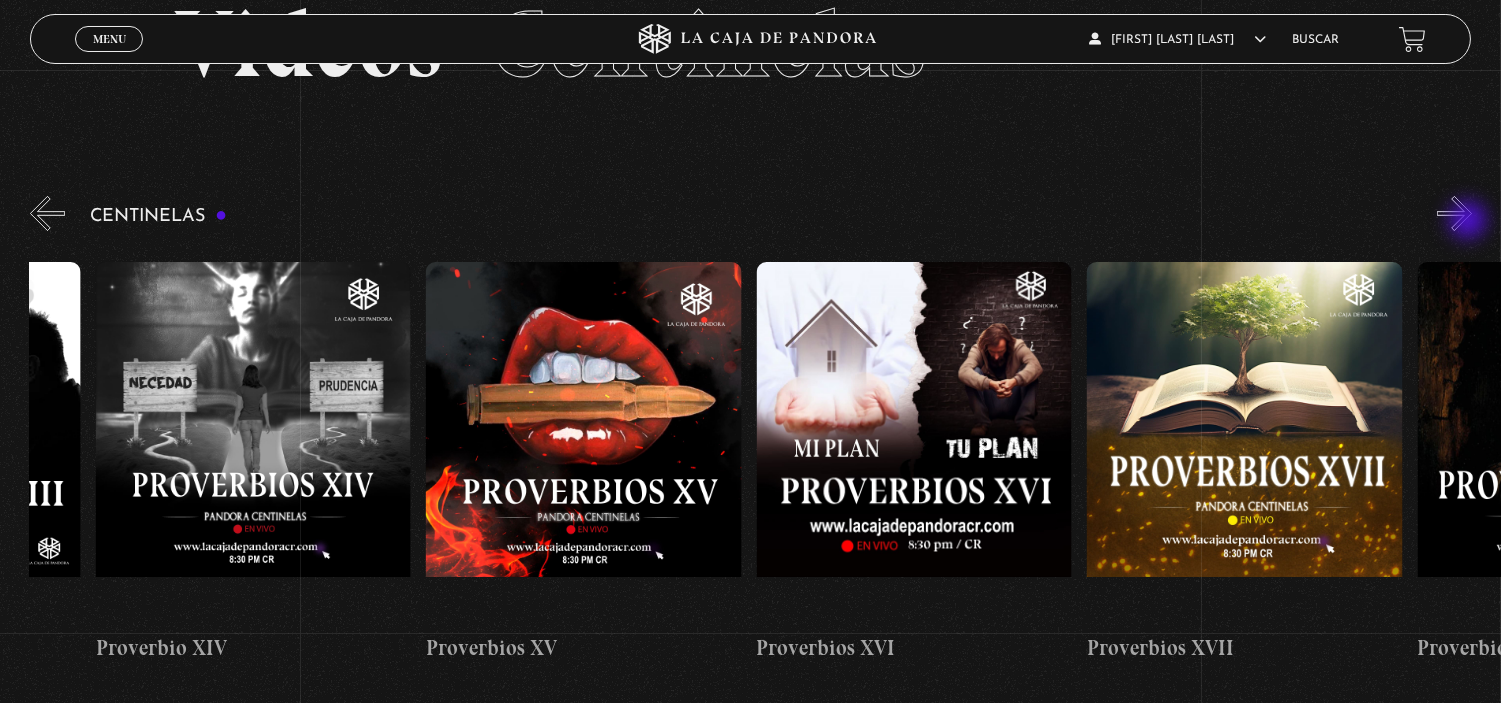 click on "»" at bounding box center (1454, 213) 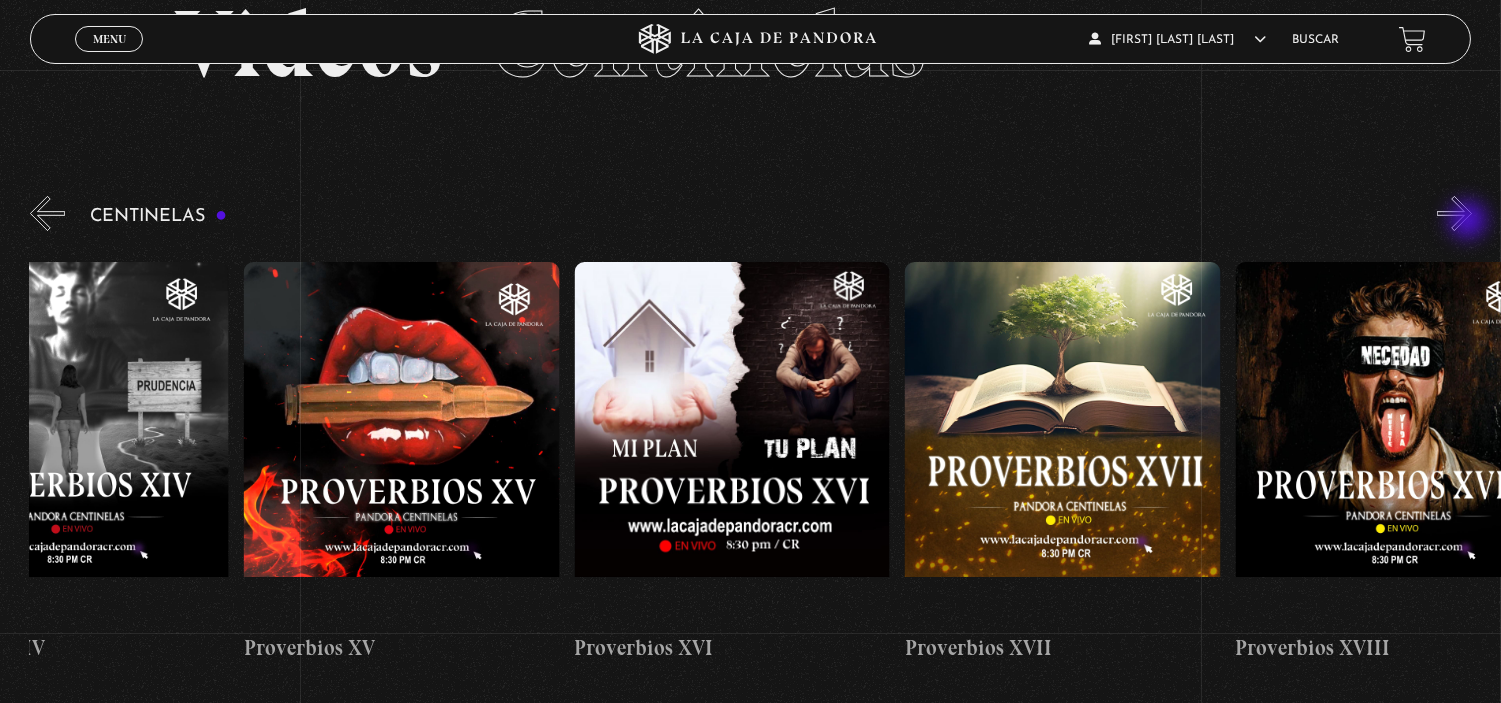 click on "»" at bounding box center [1454, 213] 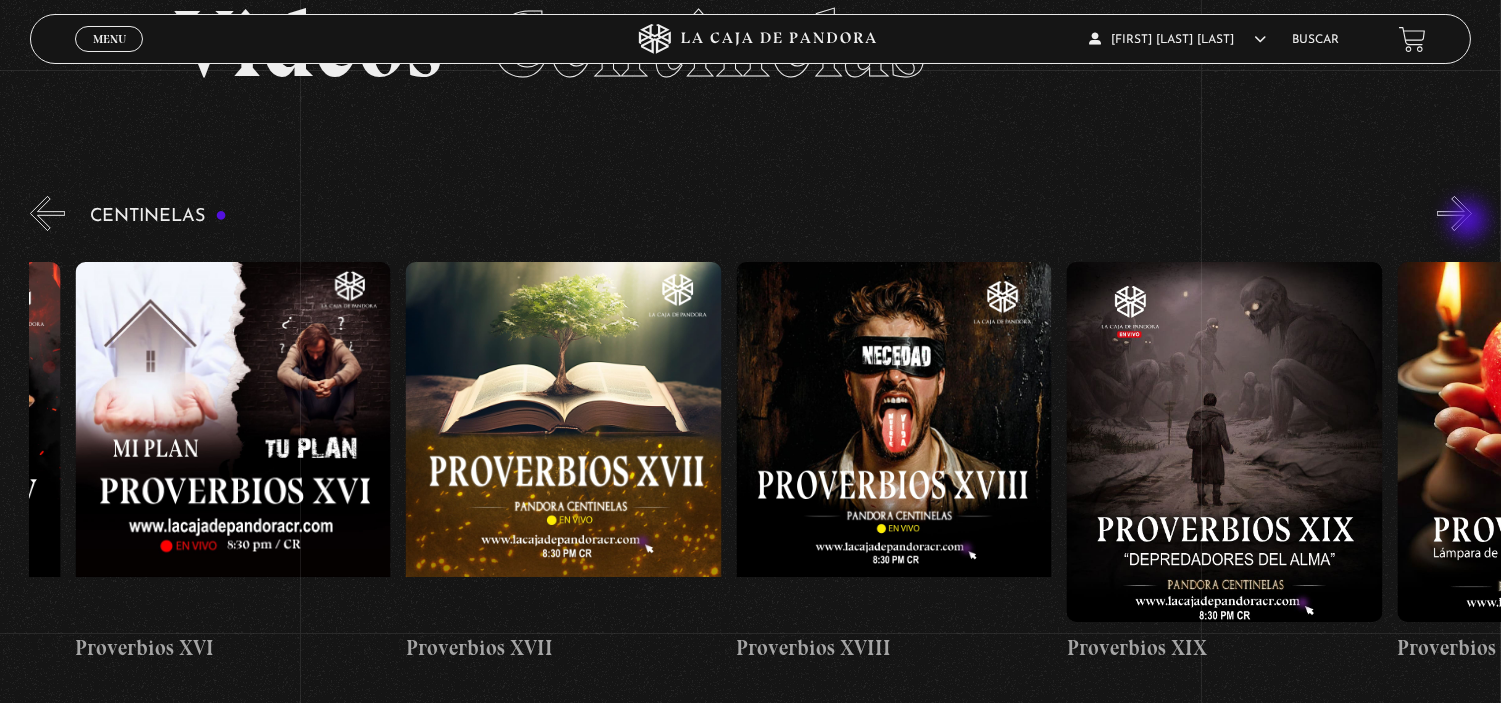 click on "»" at bounding box center (1454, 213) 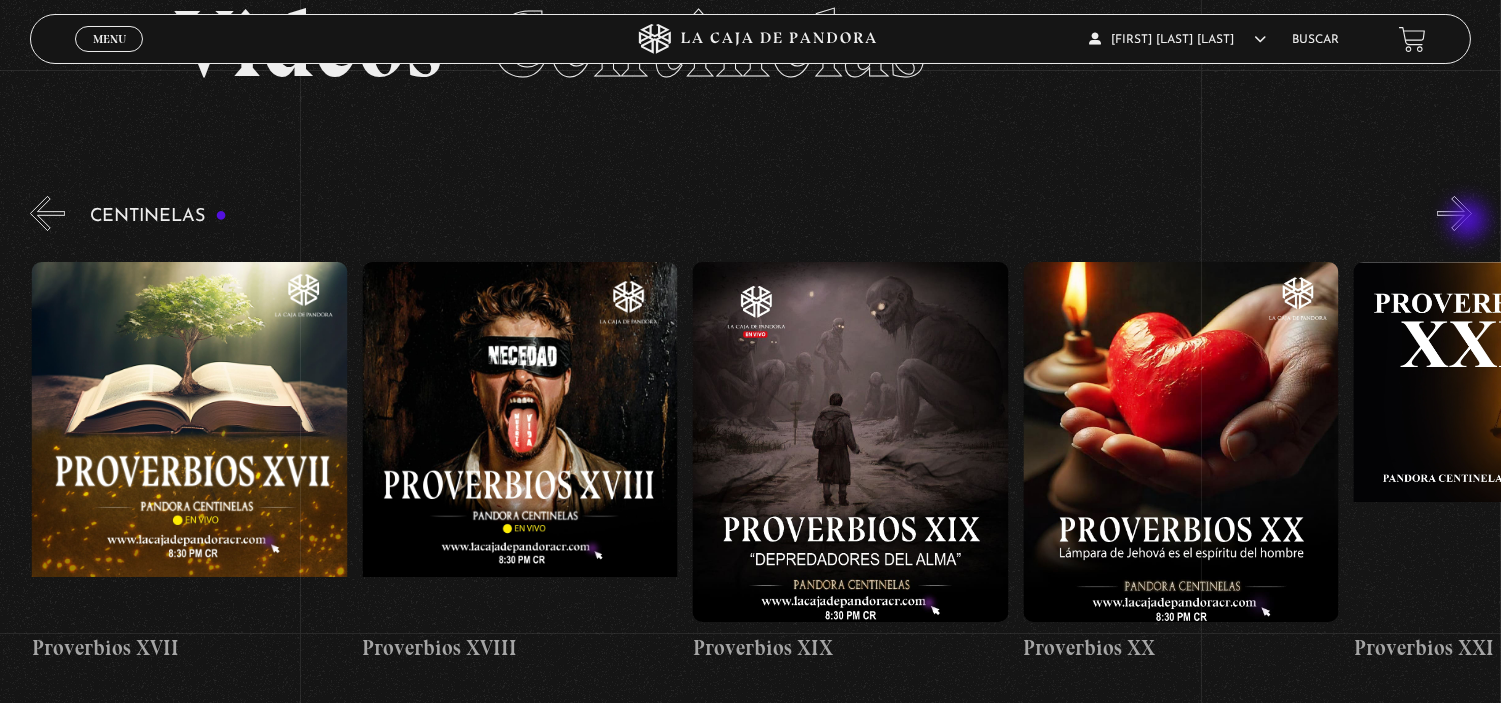 click on "»" at bounding box center [1454, 213] 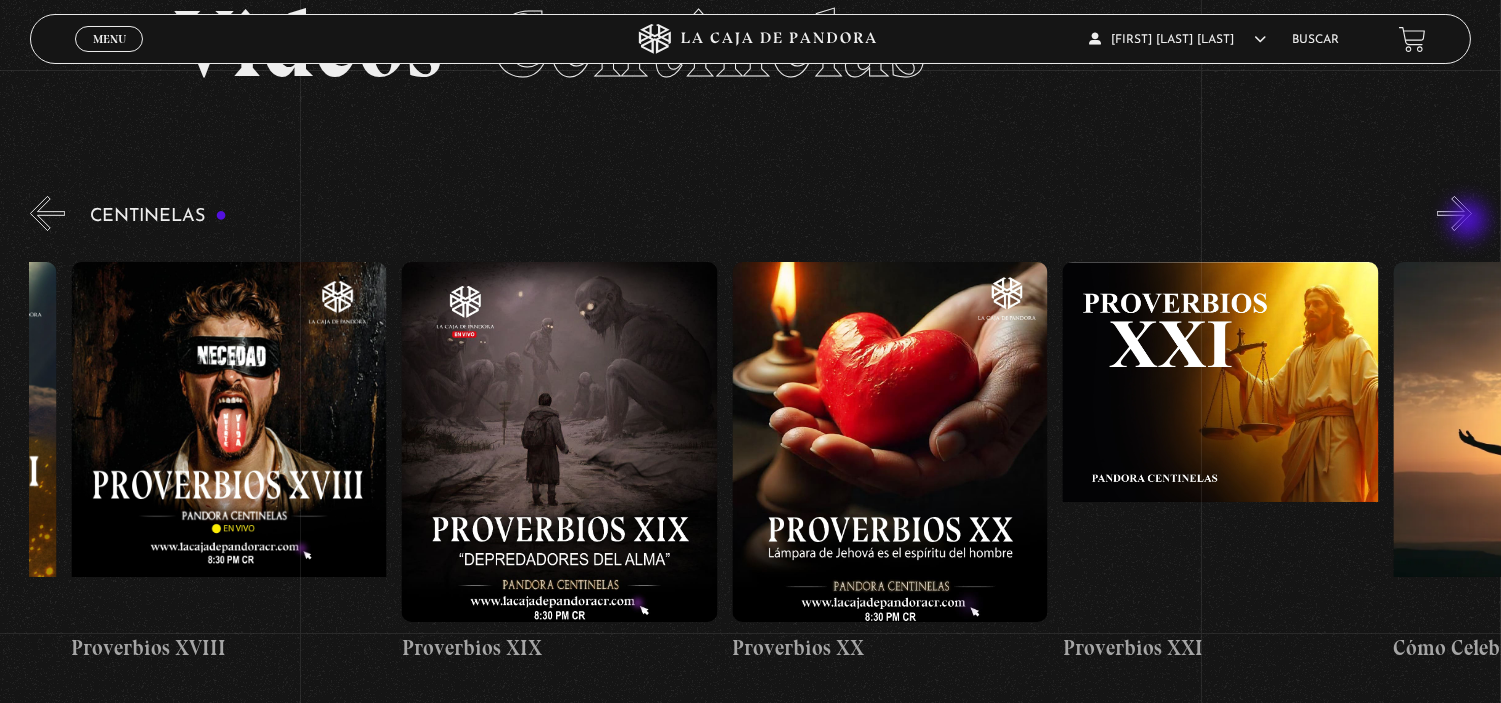 click on "»" at bounding box center (1454, 213) 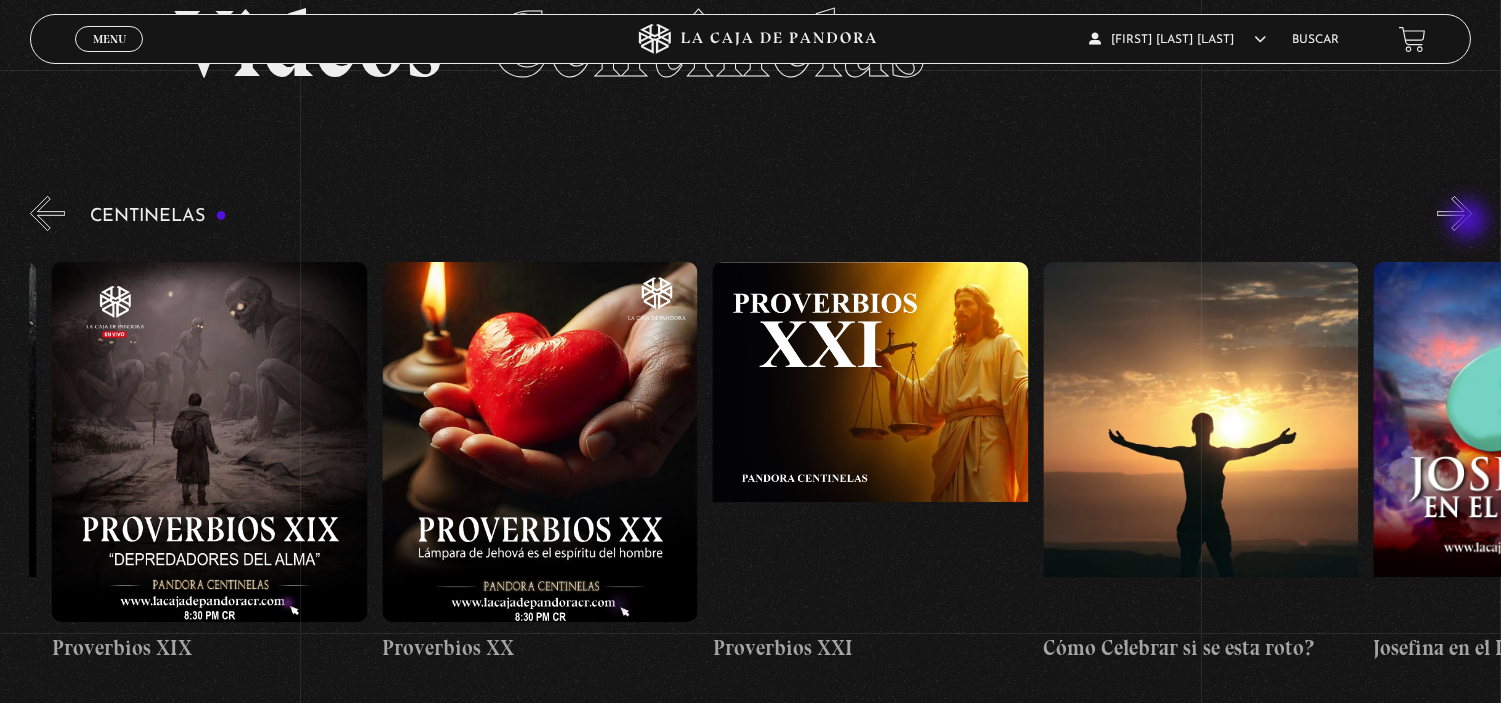 click on "»" at bounding box center (1454, 213) 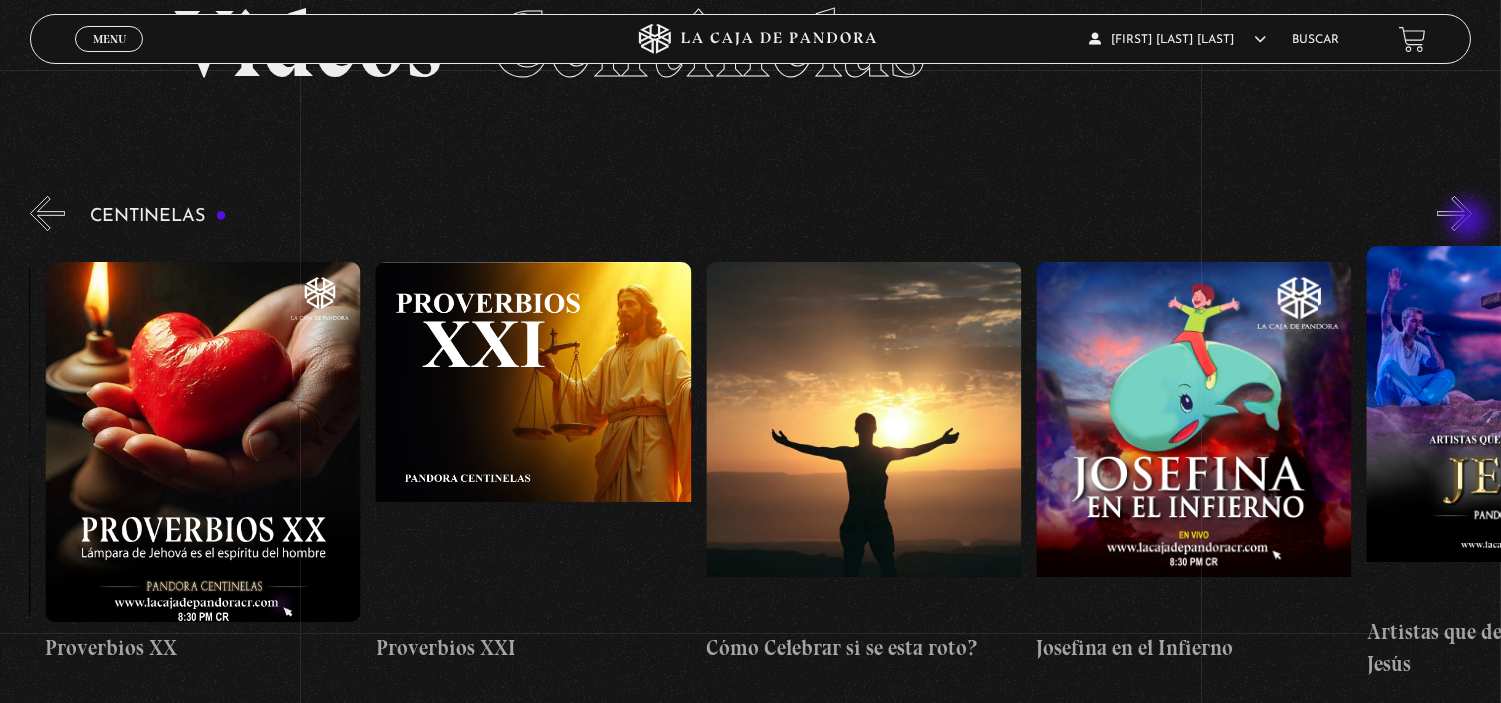 click on "»" at bounding box center [1454, 213] 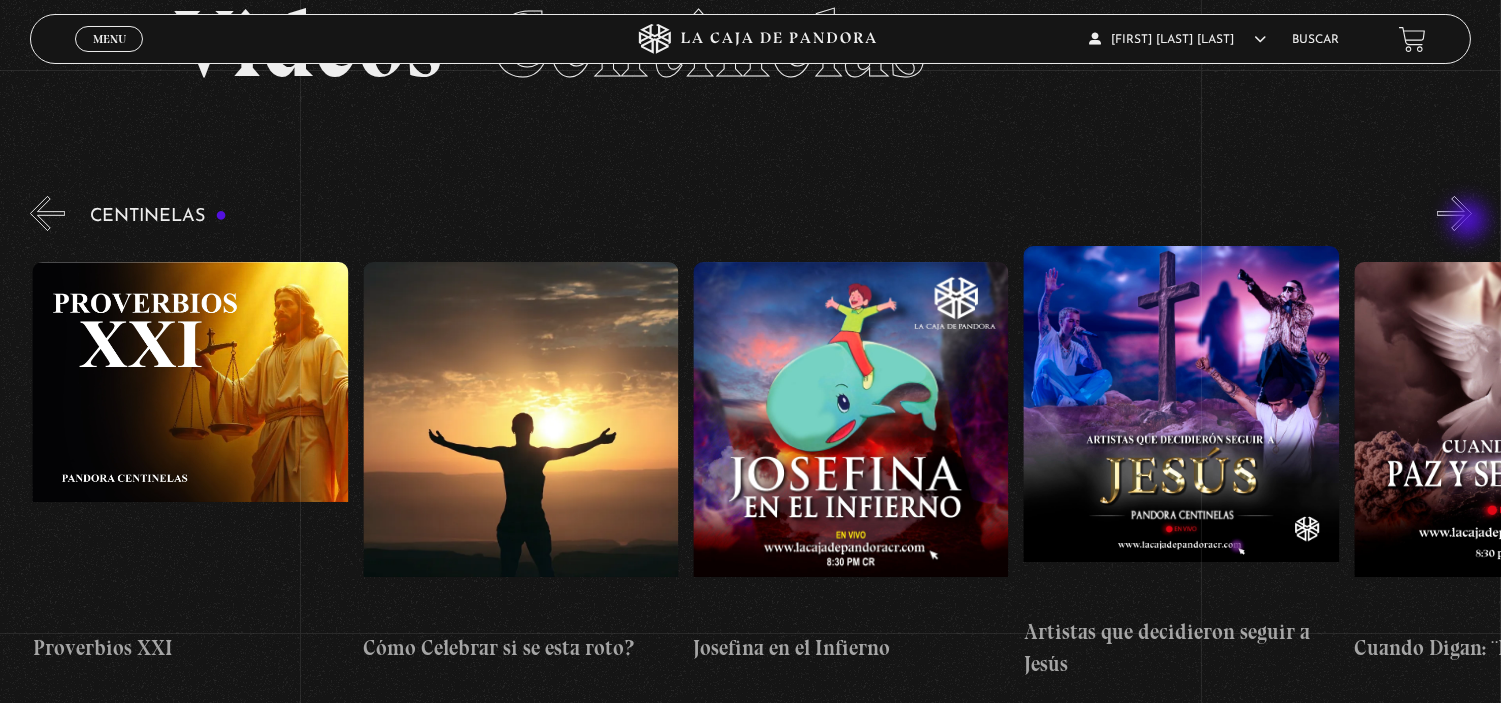 scroll, scrollTop: 0, scrollLeft: 7600, axis: horizontal 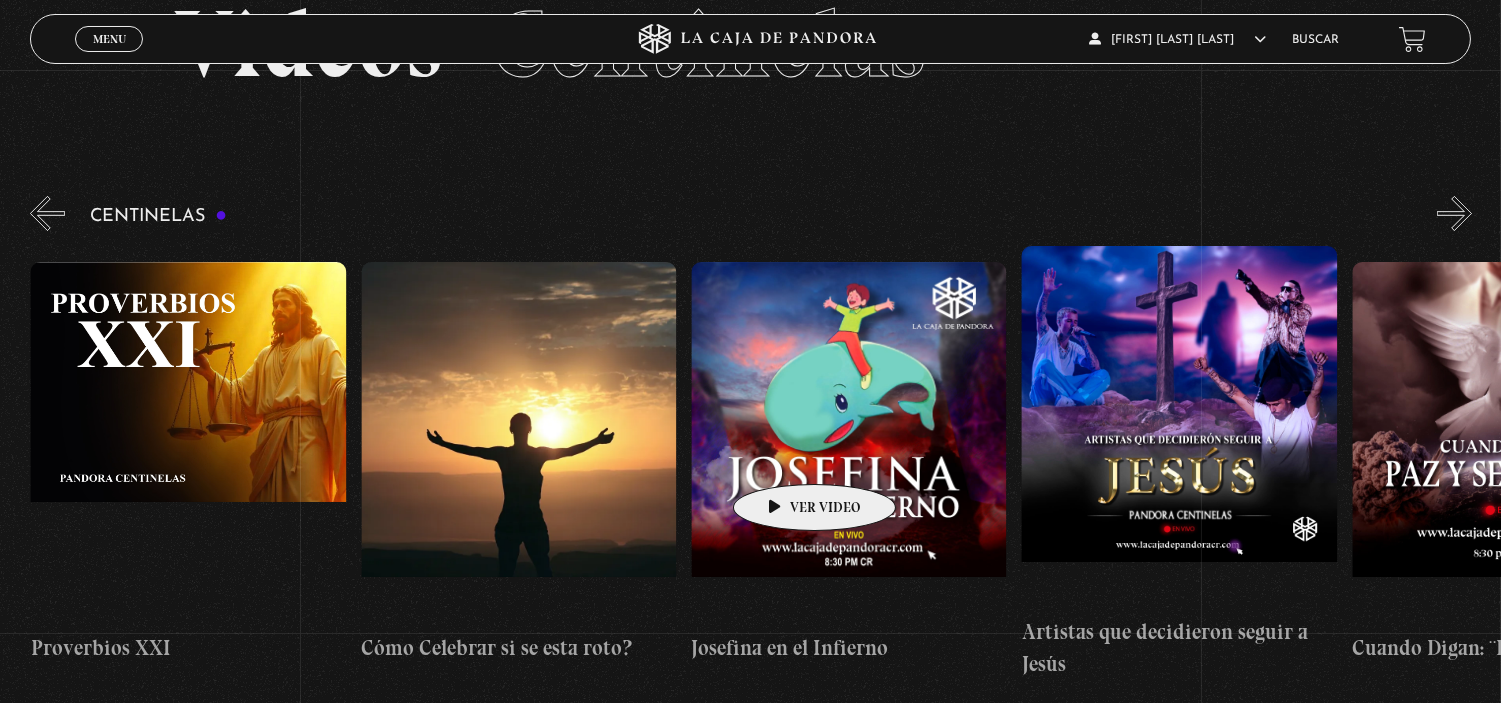 click at bounding box center [848, 442] 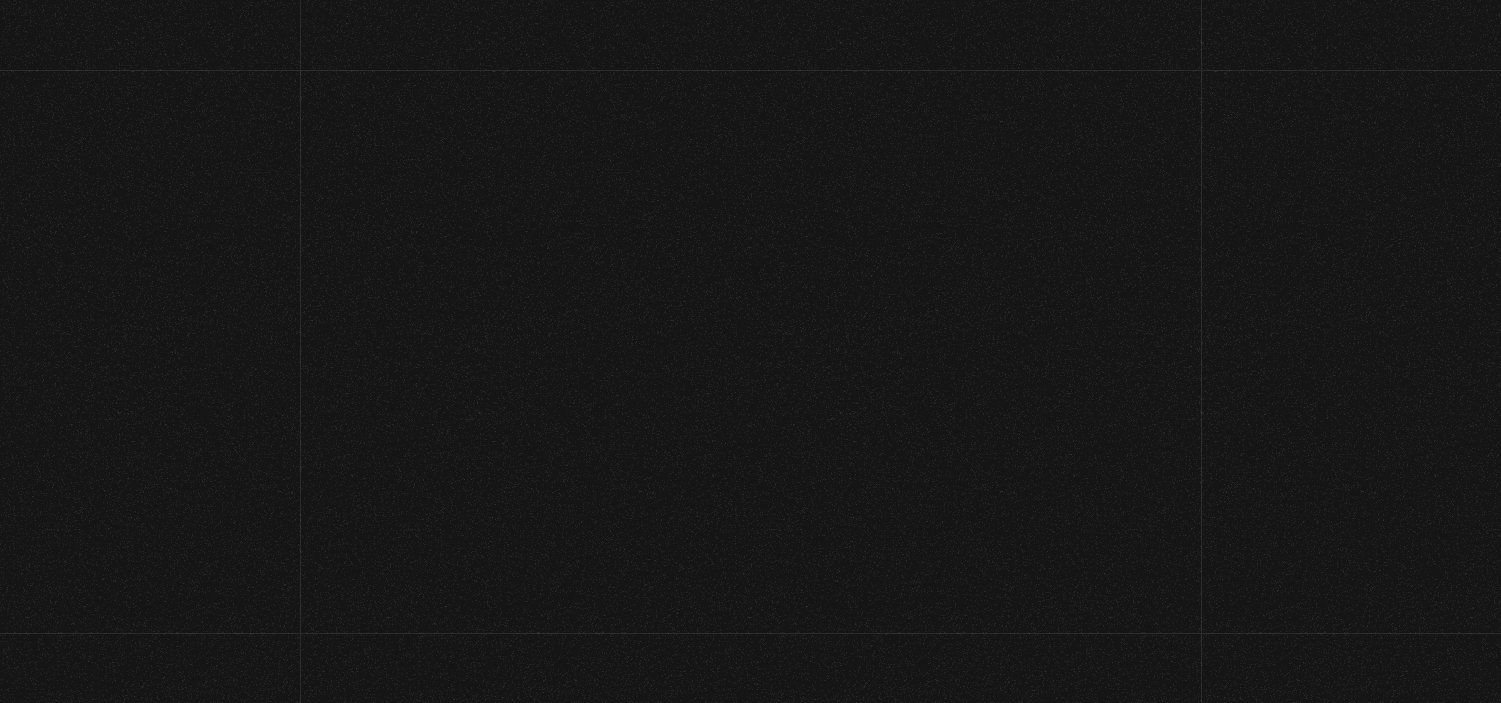 scroll, scrollTop: 0, scrollLeft: 0, axis: both 